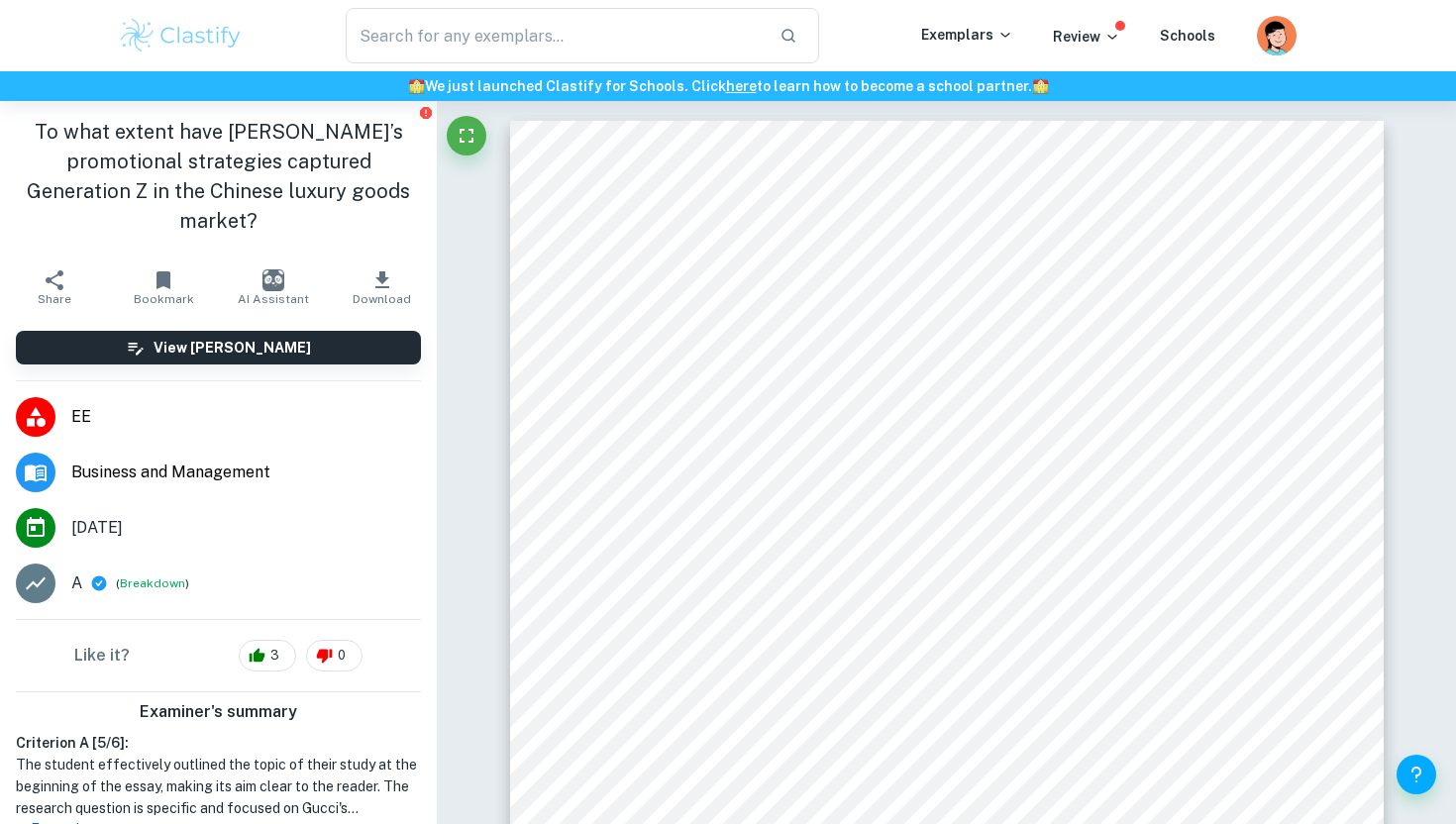 scroll, scrollTop: 15483, scrollLeft: 0, axis: vertical 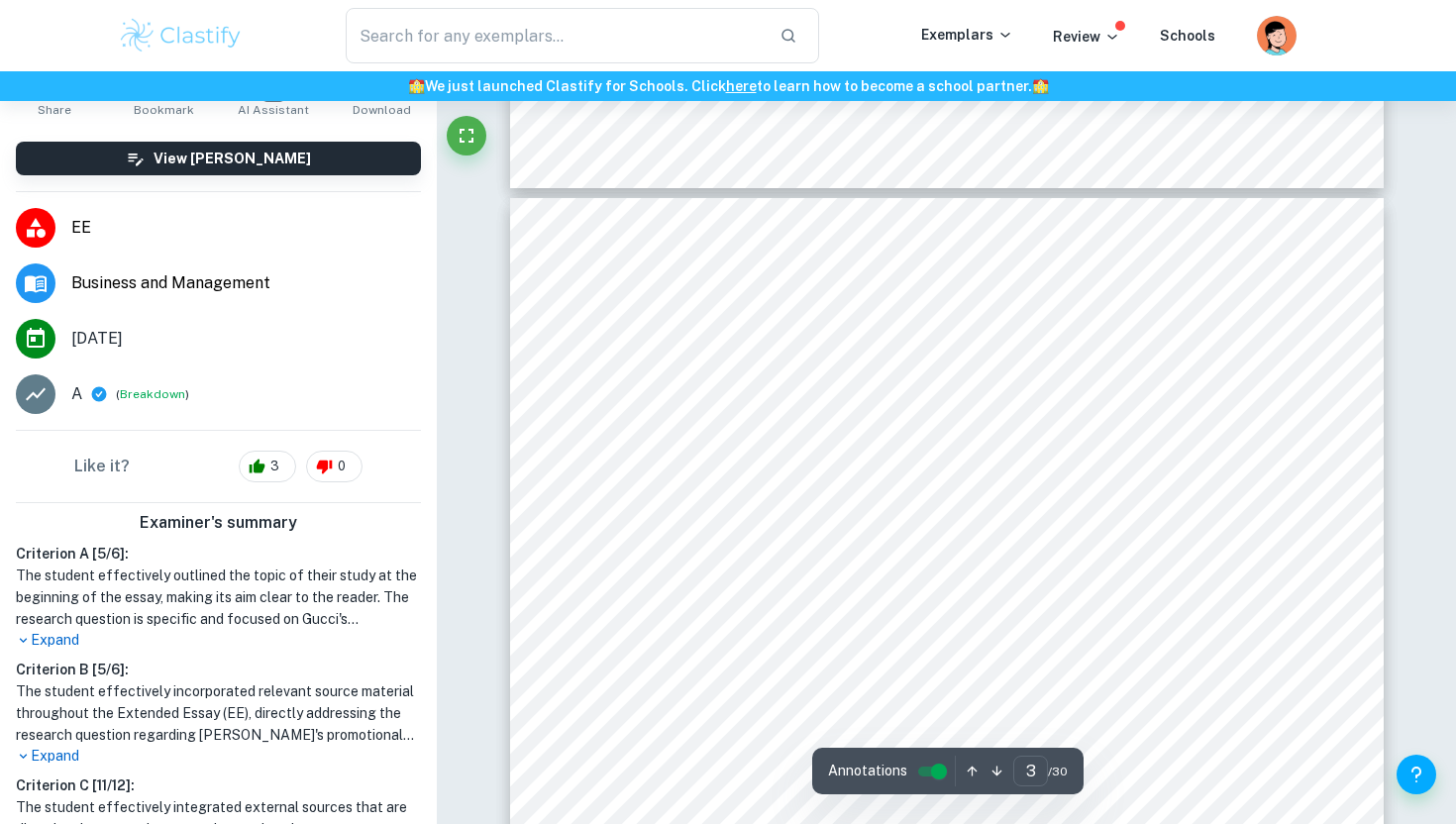 click on "Gucci is a leading luxury fashion house owned by parent company Kering," at bounding box center [973, 421] 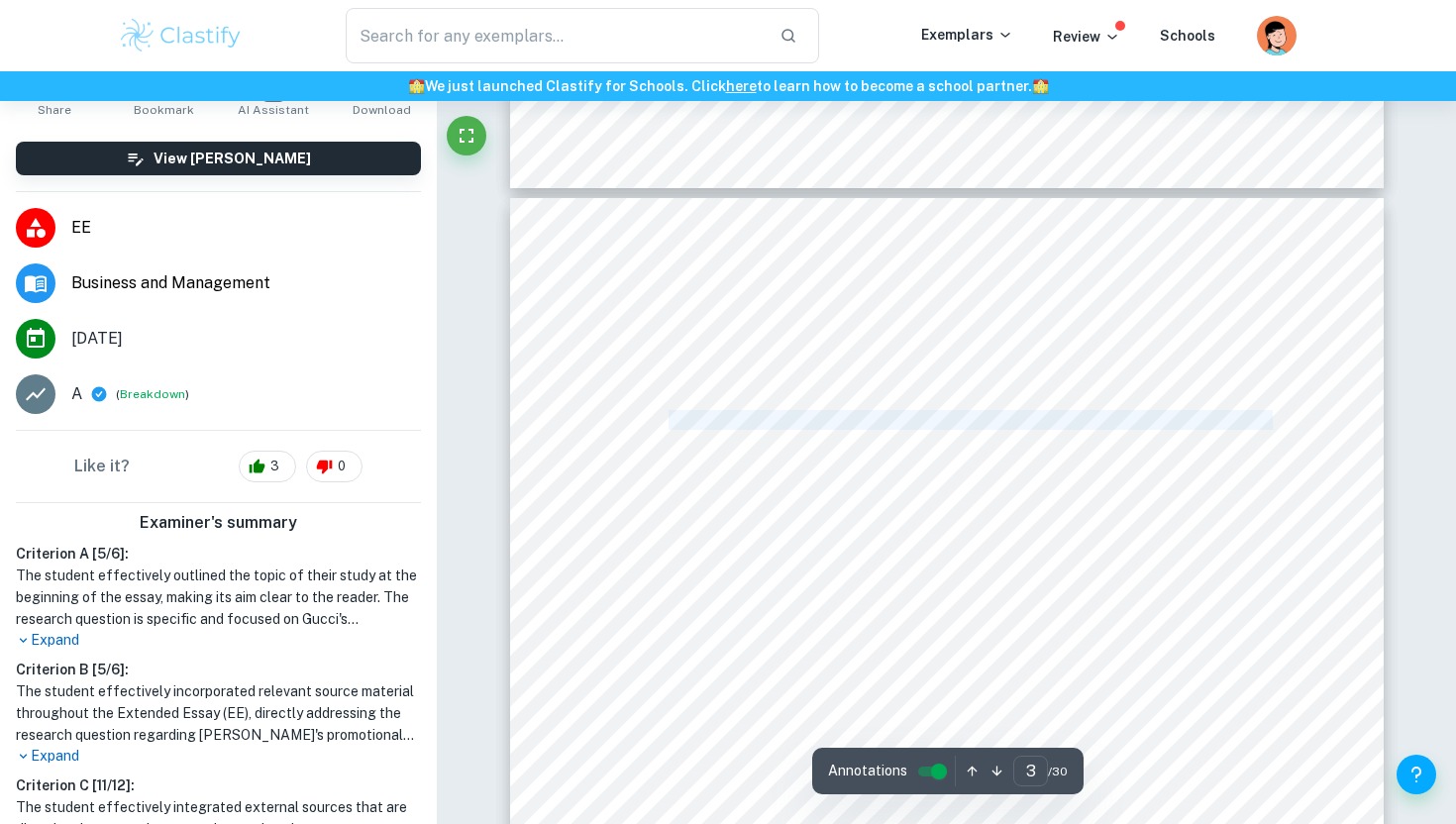 drag, startPoint x: 676, startPoint y: 423, endPoint x: 1222, endPoint y: 423, distance: 546 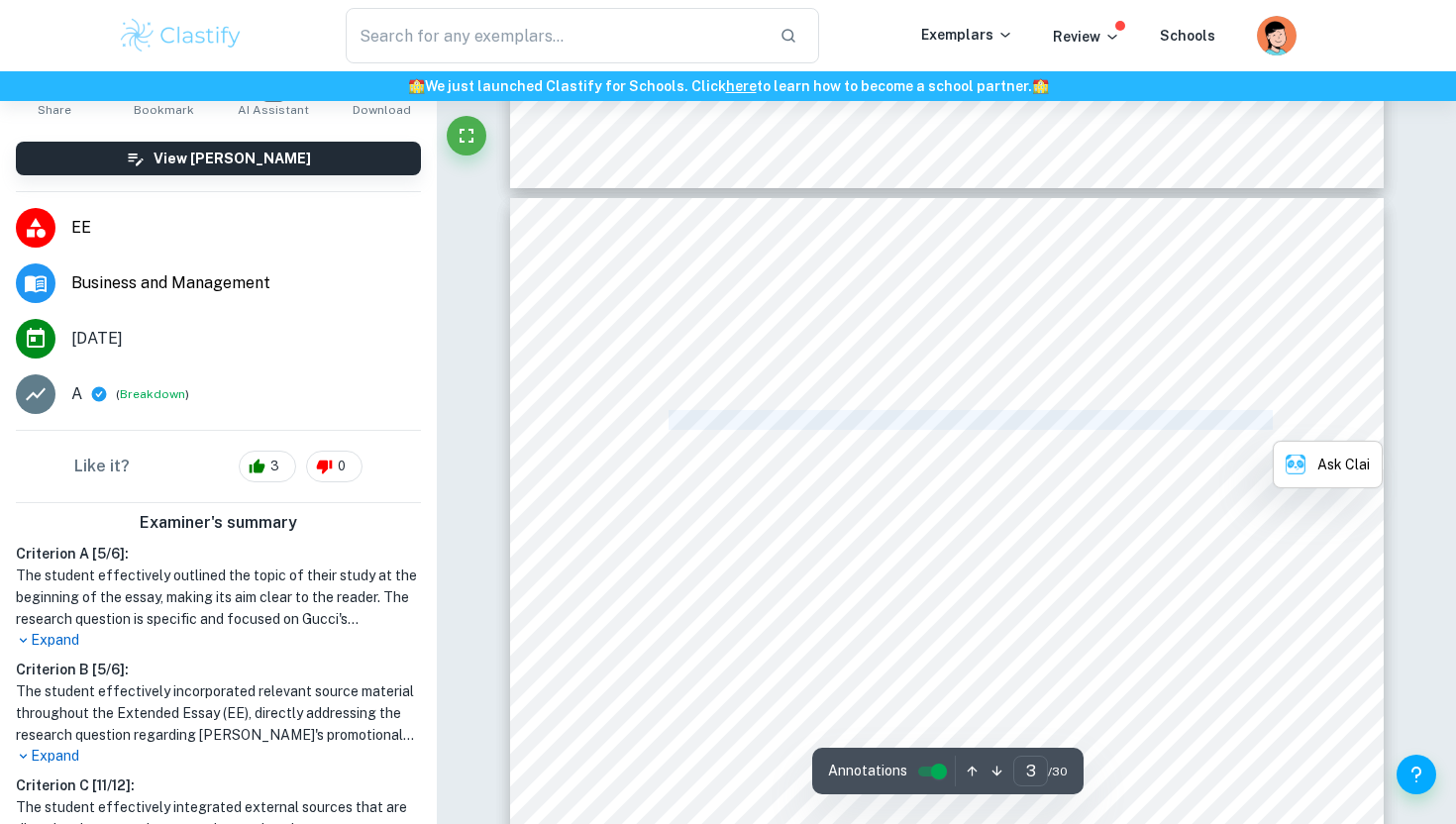 click on "Gucci is a leading luxury fashion house owned by parent company Kering," at bounding box center [973, 421] 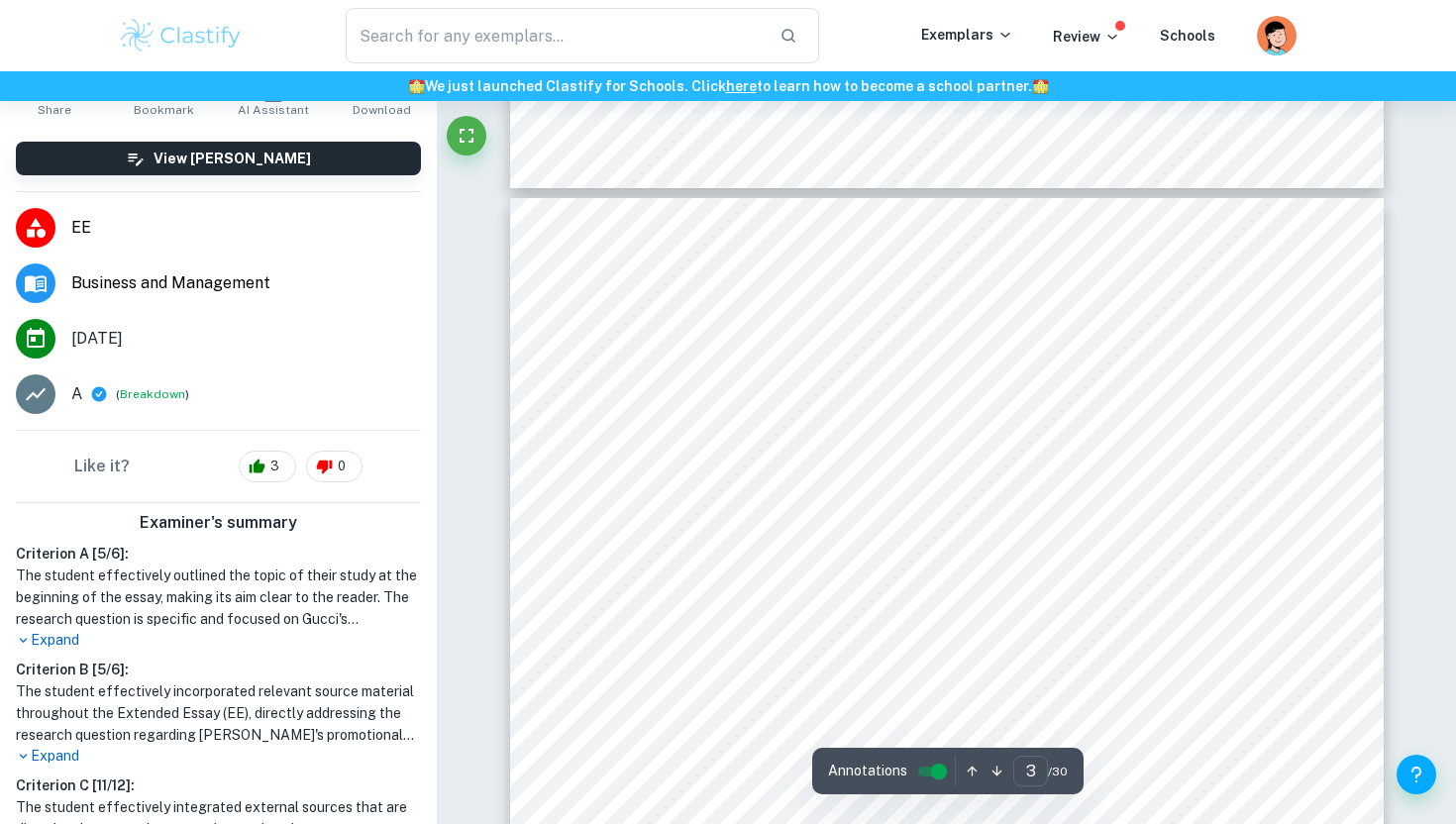 click on "Gucci is a leading luxury fashion house owned by parent company Kering," at bounding box center (973, 421) 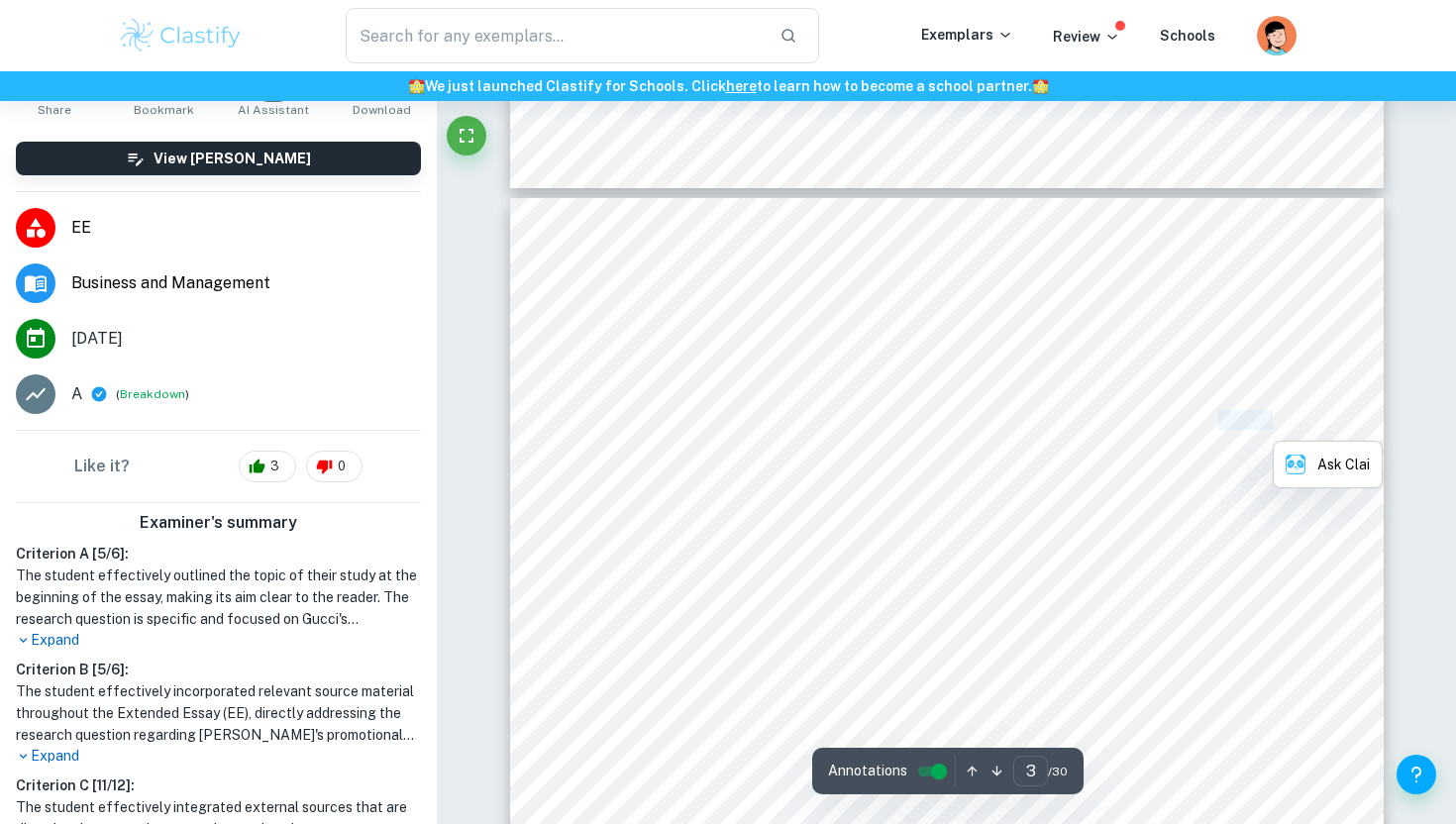 click on "Gucci is a leading luxury fashion house owned by parent company Kering," at bounding box center (973, 421) 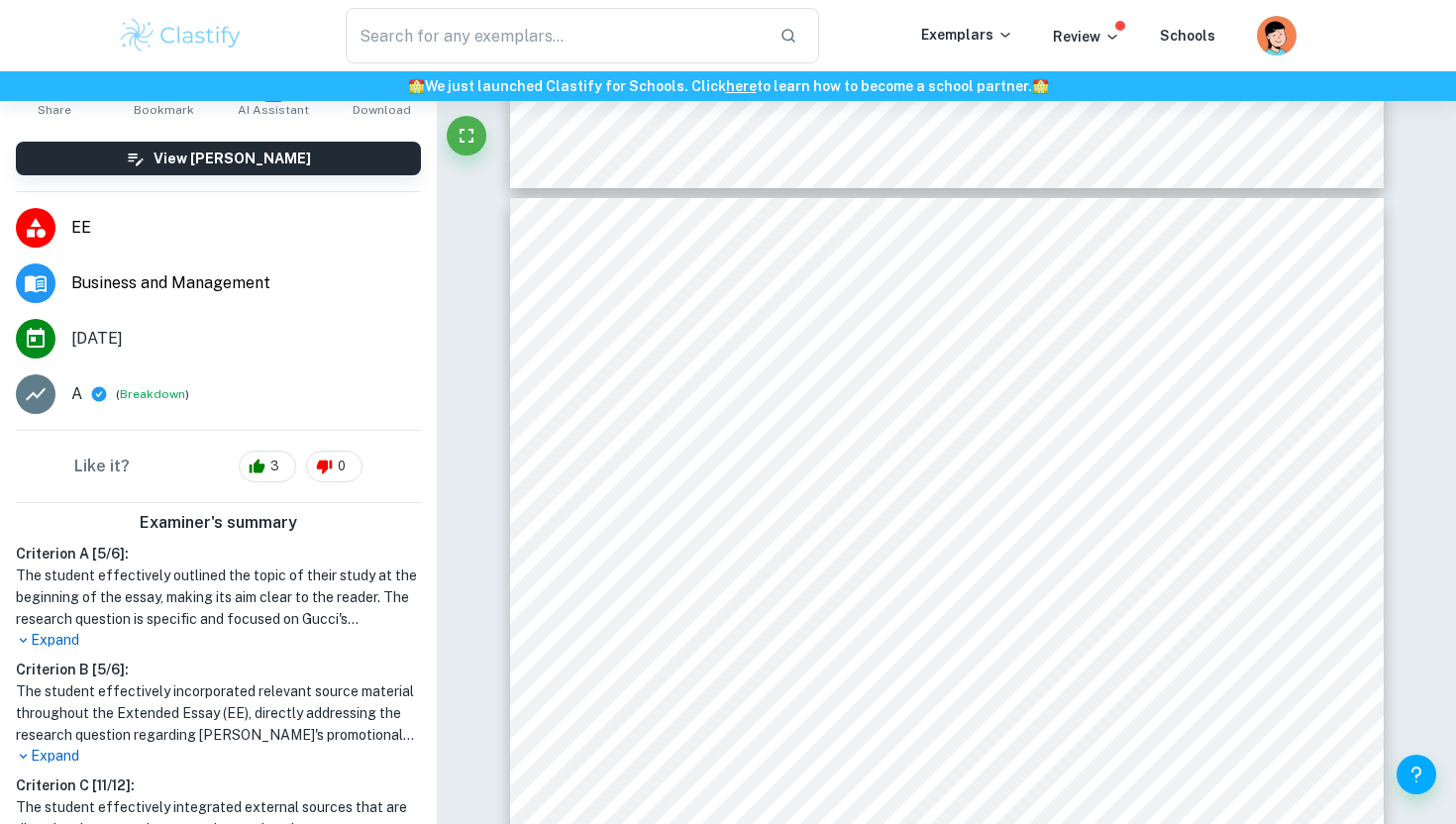 click on "Gucci is a leading luxury fashion house owned by parent company Kering," at bounding box center [973, 421] 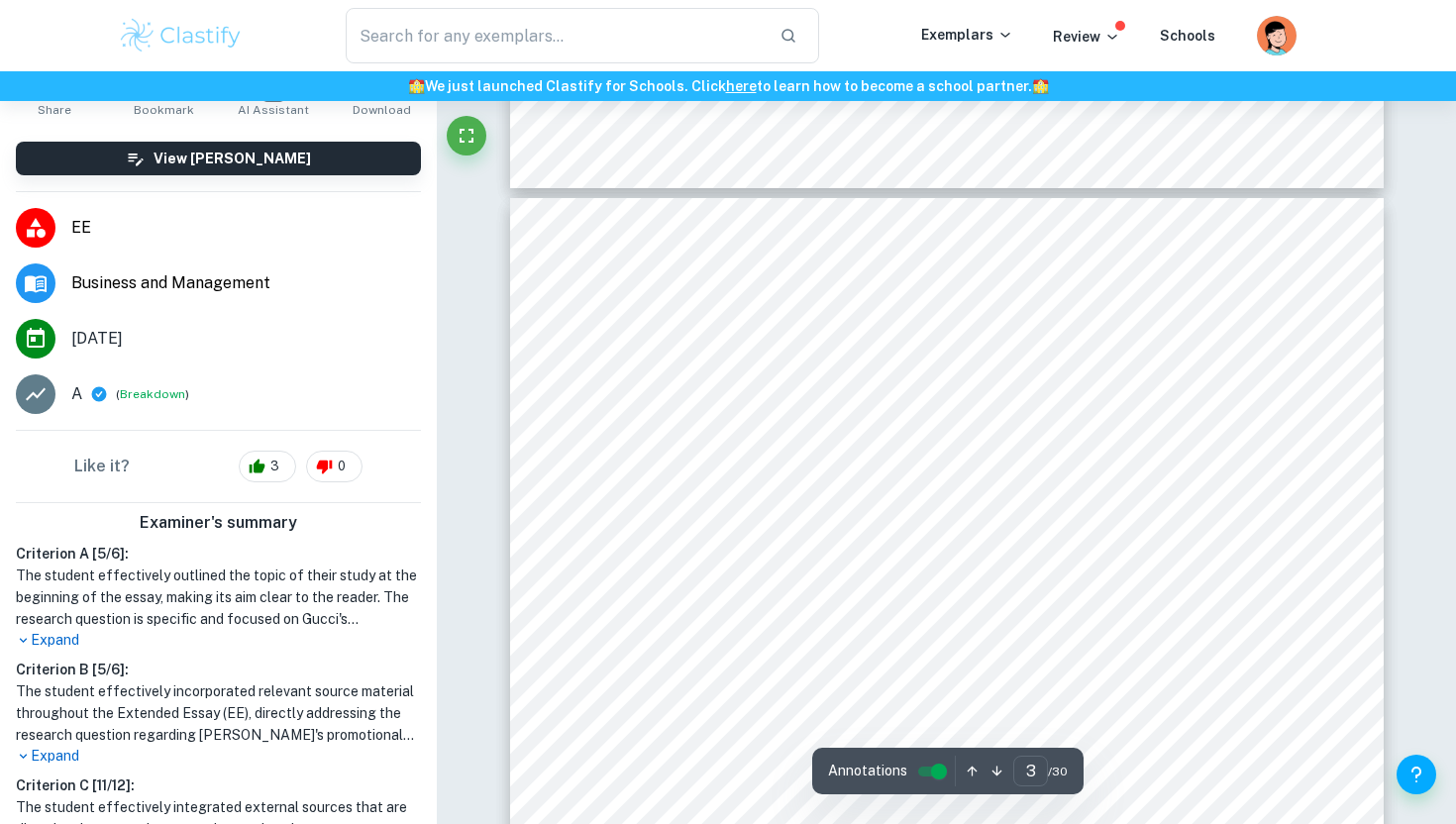 click on "specialising in leather goods, attire and eyewear. Headquartered in [GEOGRAPHIC_DATA], [GEOGRAPHIC_DATA]," at bounding box center [1084, 462] 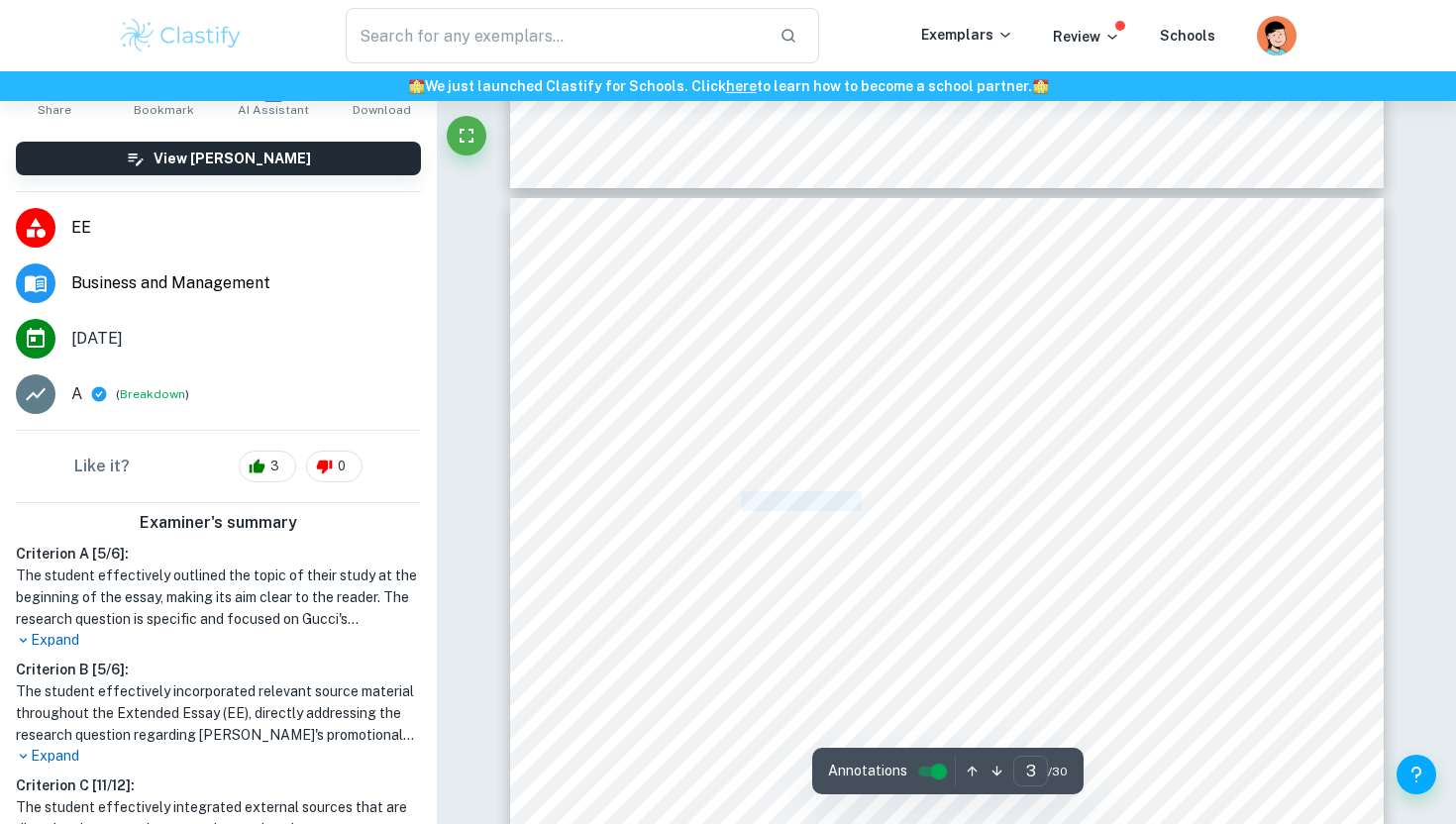 drag, startPoint x: 767, startPoint y: 502, endPoint x: 839, endPoint y: 502, distance: 72 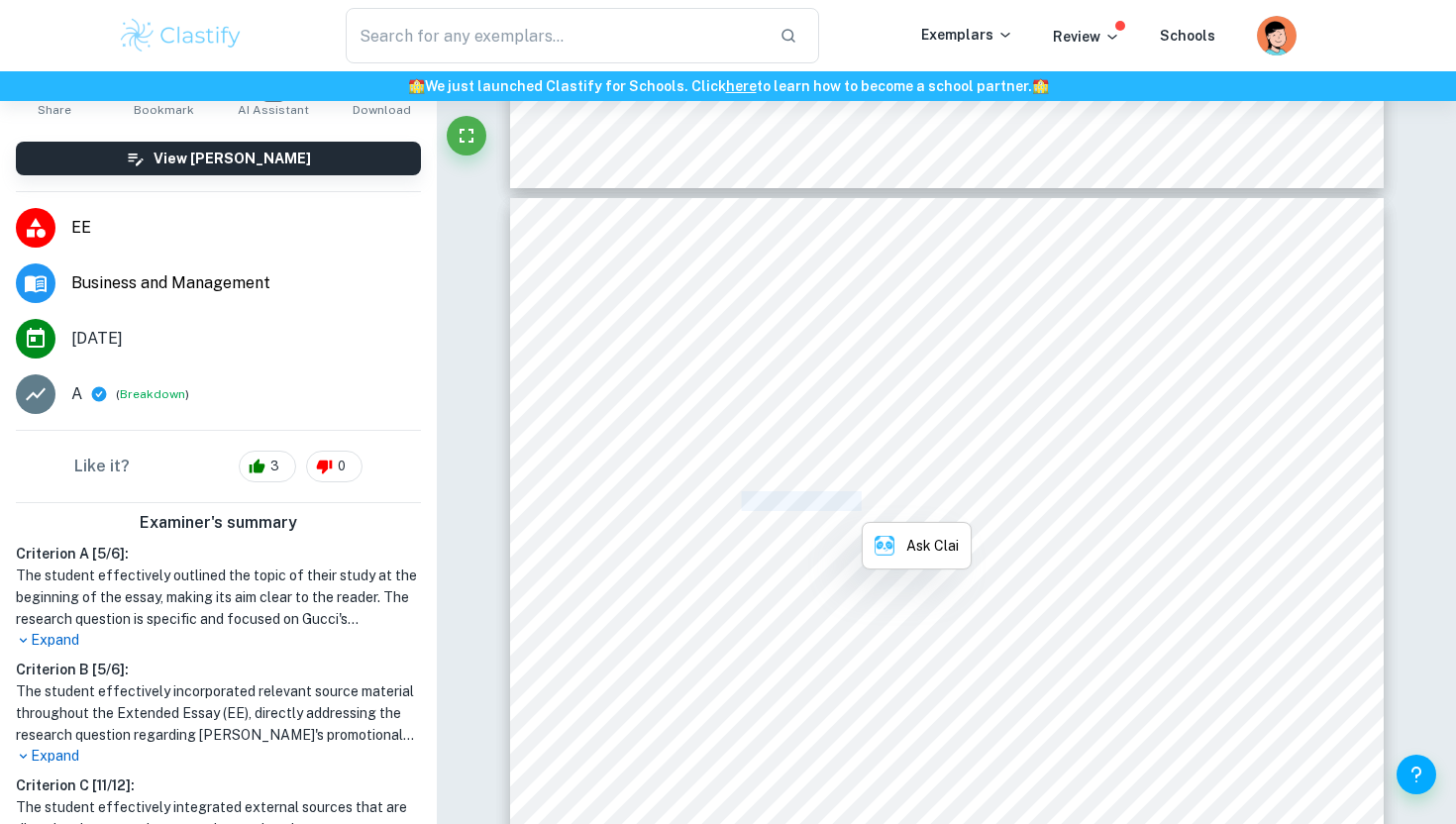 click on "Gucci has 528 stores globally (Kering Corporation, 2023). Entering the [DEMOGRAPHIC_DATA]" at bounding box center [1016, 502] 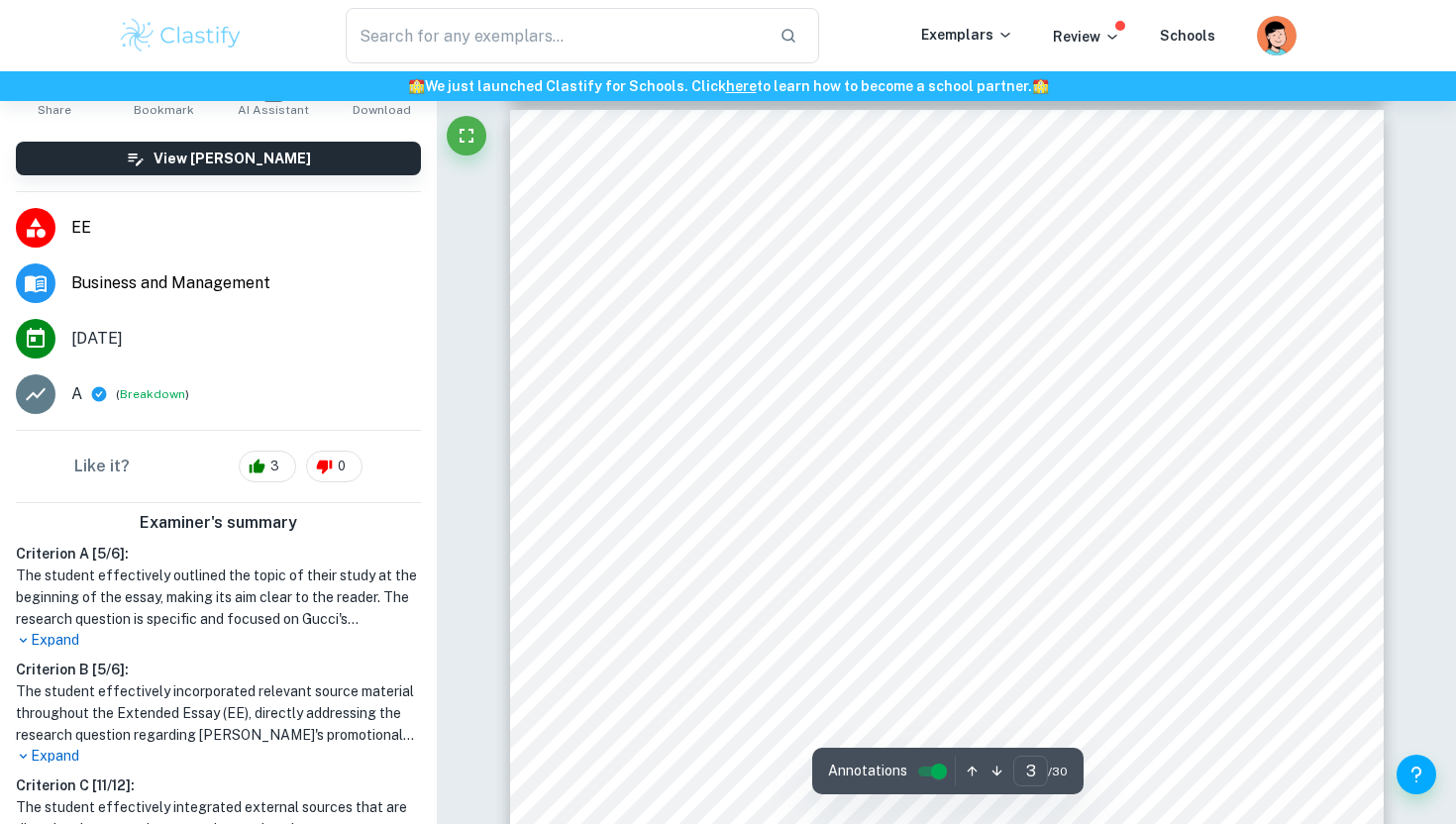 scroll, scrollTop: 2701, scrollLeft: 0, axis: vertical 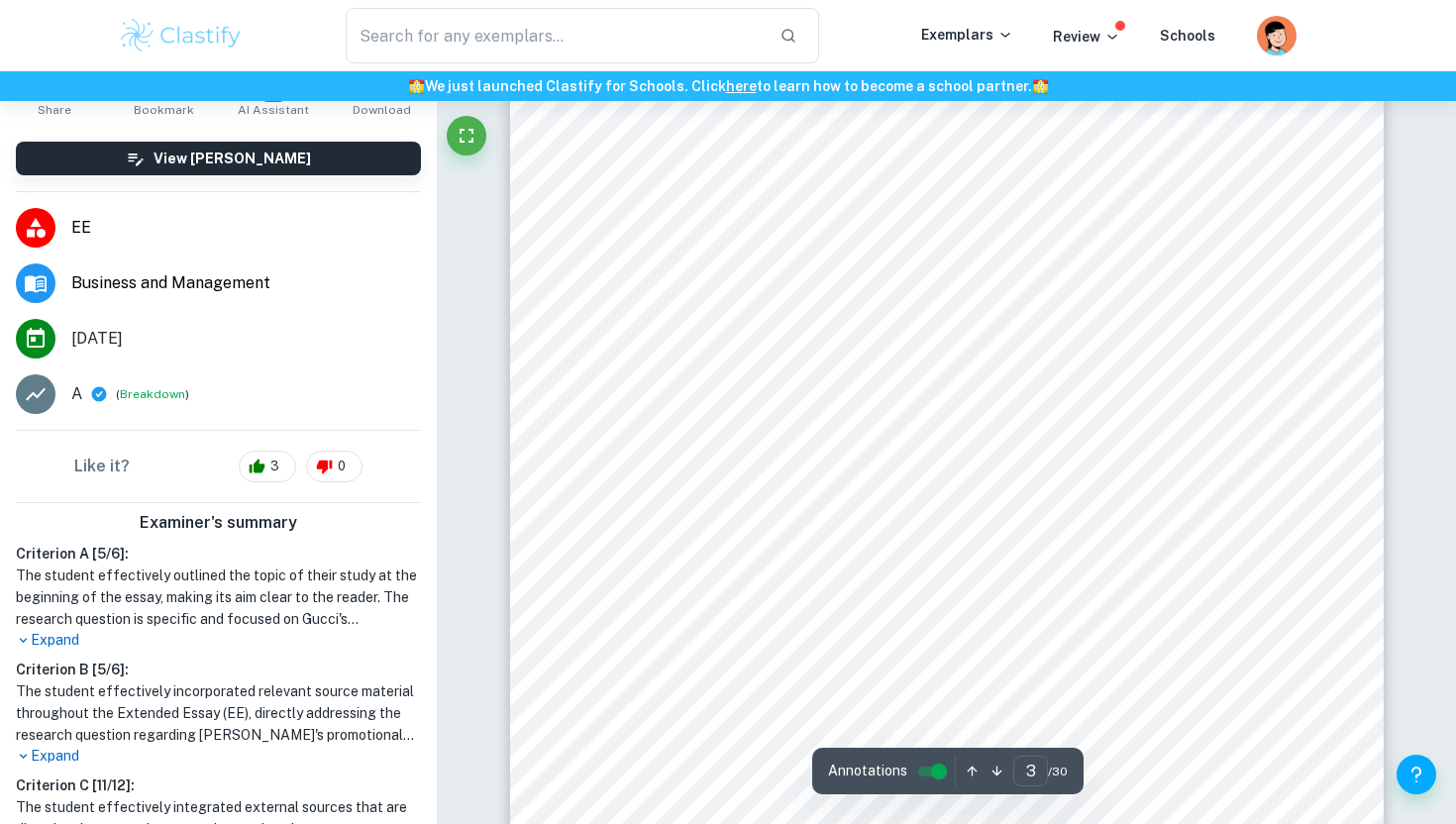 click on "In recent years, [GEOGRAPHIC_DATA] has become a highly attractive opportunity for luxury" at bounding box center [1044, 530] 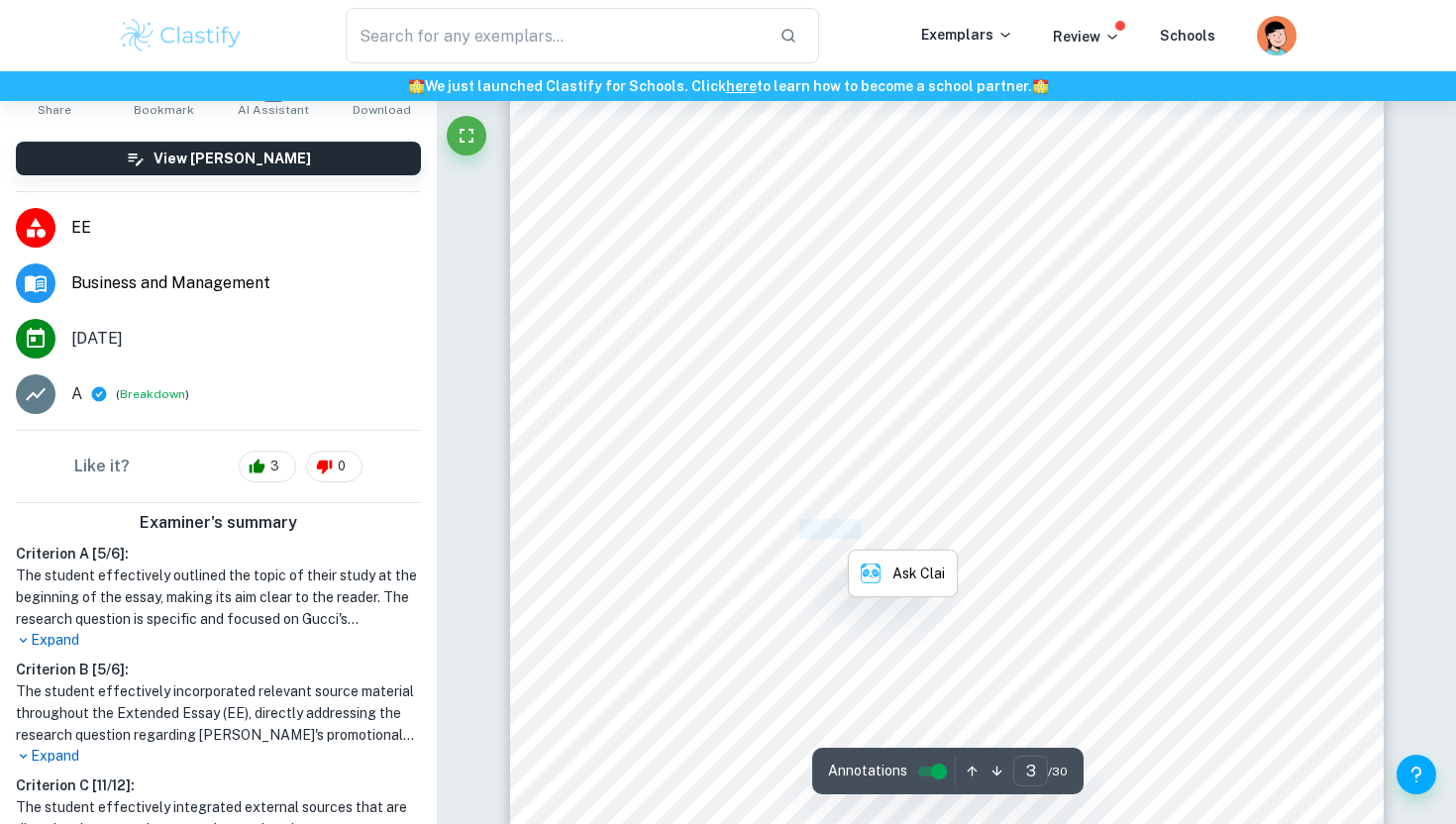 click on "In recent years, [GEOGRAPHIC_DATA] has become a highly attractive opportunity for luxury" at bounding box center (1044, 530) 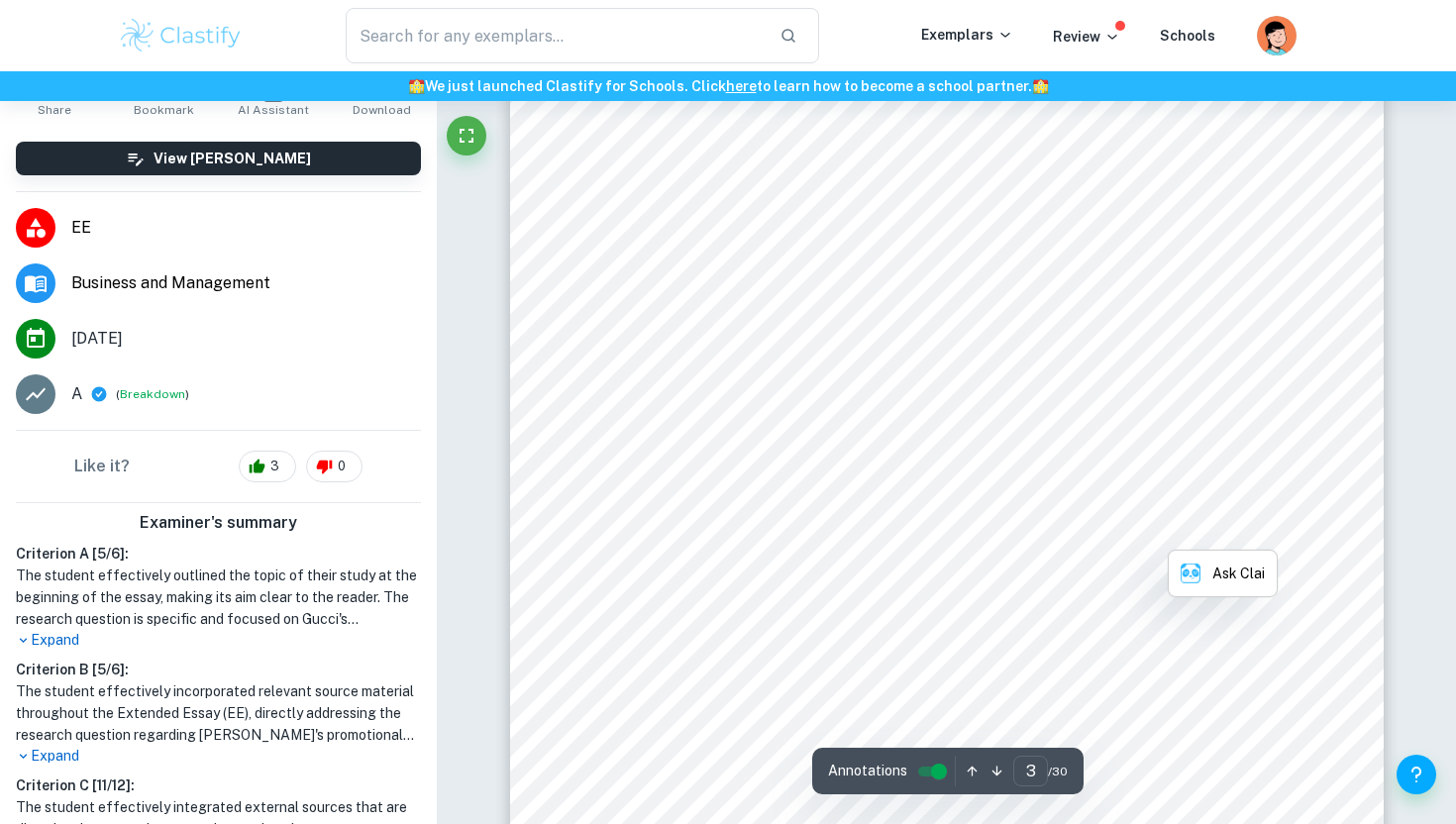 click on "In recent years, [GEOGRAPHIC_DATA] has become a highly attractive opportunity for luxury" at bounding box center (1044, 530) 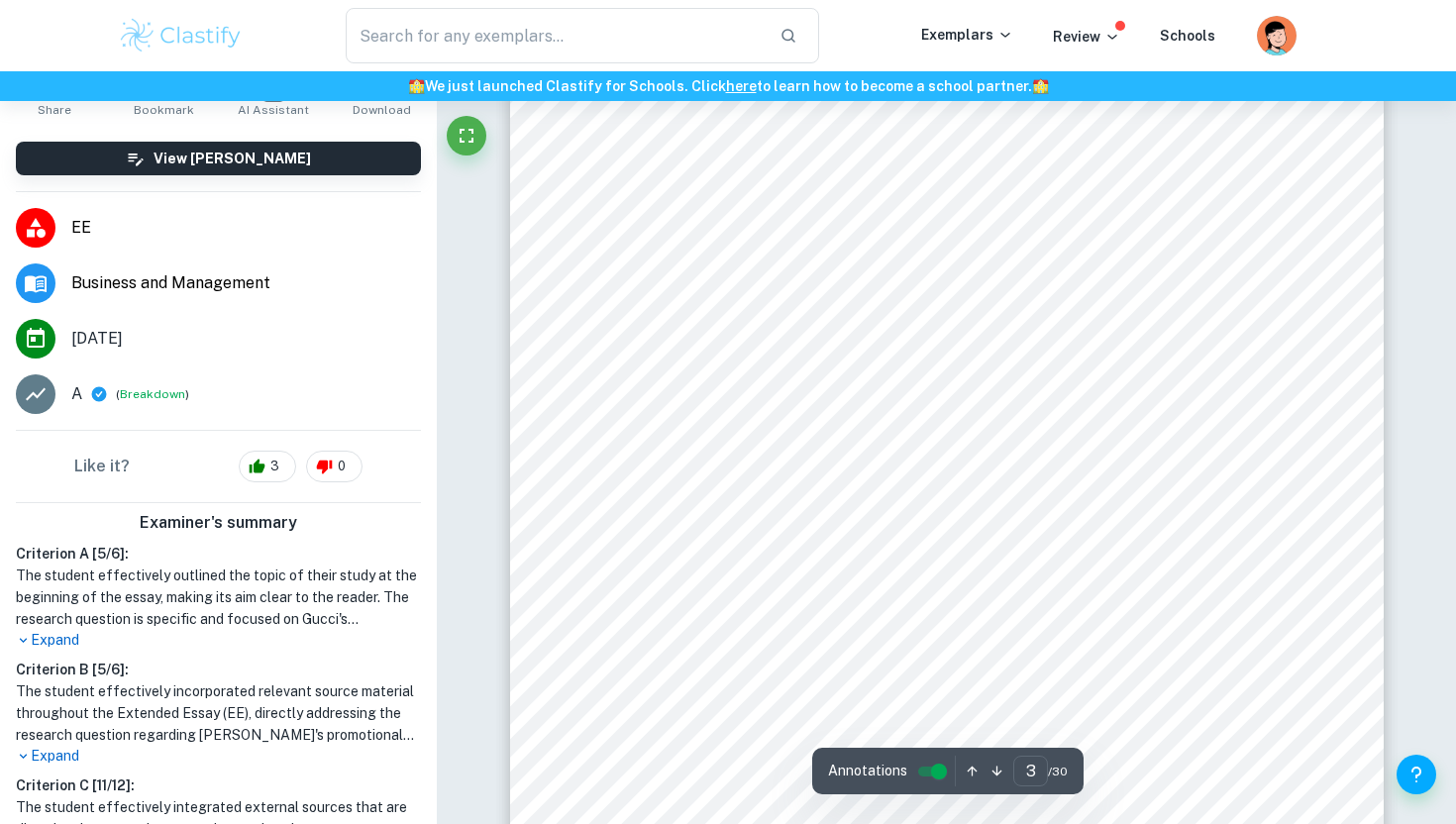 click on "3 Introduction Gucci is a leading luxury fashion house owned by parent company Kering, specialising in leather goods, attire and eyewear. Headquartered in [GEOGRAPHIC_DATA], [GEOGRAPHIC_DATA], Gucci has 528 stores globally (Kering Corporation, 2023). Entering the Chinese market in [DATE], it has become a household name and status symbol for youths. With competitors flocking to enter China9s competitive market, Gucci9s strategies prove lasting as a frequenter in [GEOGRAPHIC_DATA] top luxury rankings (Affluential Corporation, 2021). In recent years, China has become a highly attractive opportunity for luxury companies. The Asia Pacific region leads in luxury consumption (Kering Corporation, 2023), with [DEMOGRAPHIC_DATA] consumers expected to represent 40% of all luxury consumers by 2030 (Jing Daily, 2022), 50% of which entered the market in the past year (Wouters, 2021). [DEMOGRAPHIC_DATA] consumers are a decade younger than the average luxury consumer at 38 (Hall and [PERSON_NAME], 2022), cementing the importance of the younger generations.   <To what   The" at bounding box center [947, 670] 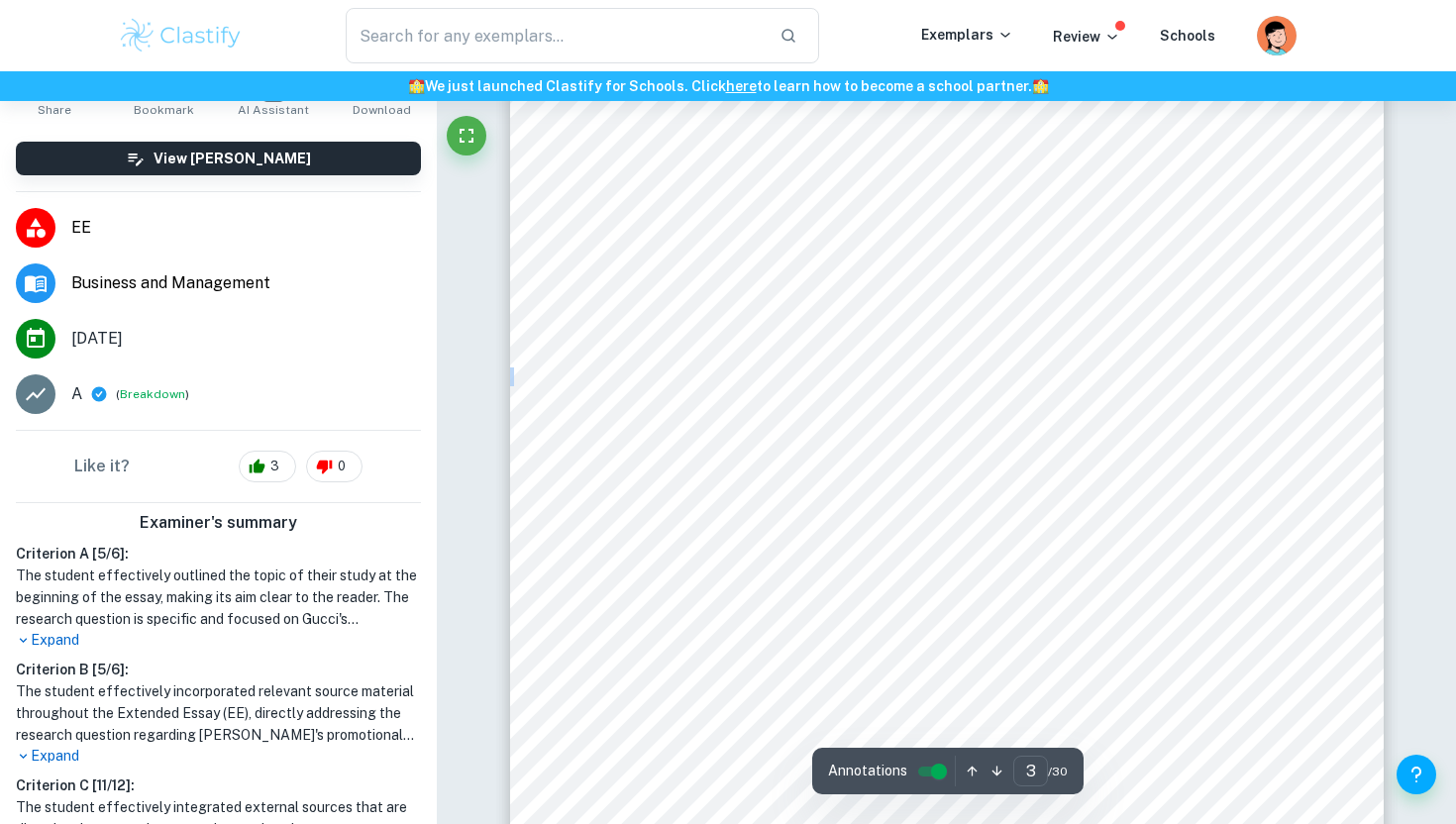 drag, startPoint x: 794, startPoint y: 555, endPoint x: 1020, endPoint y: 582, distance: 227.60712 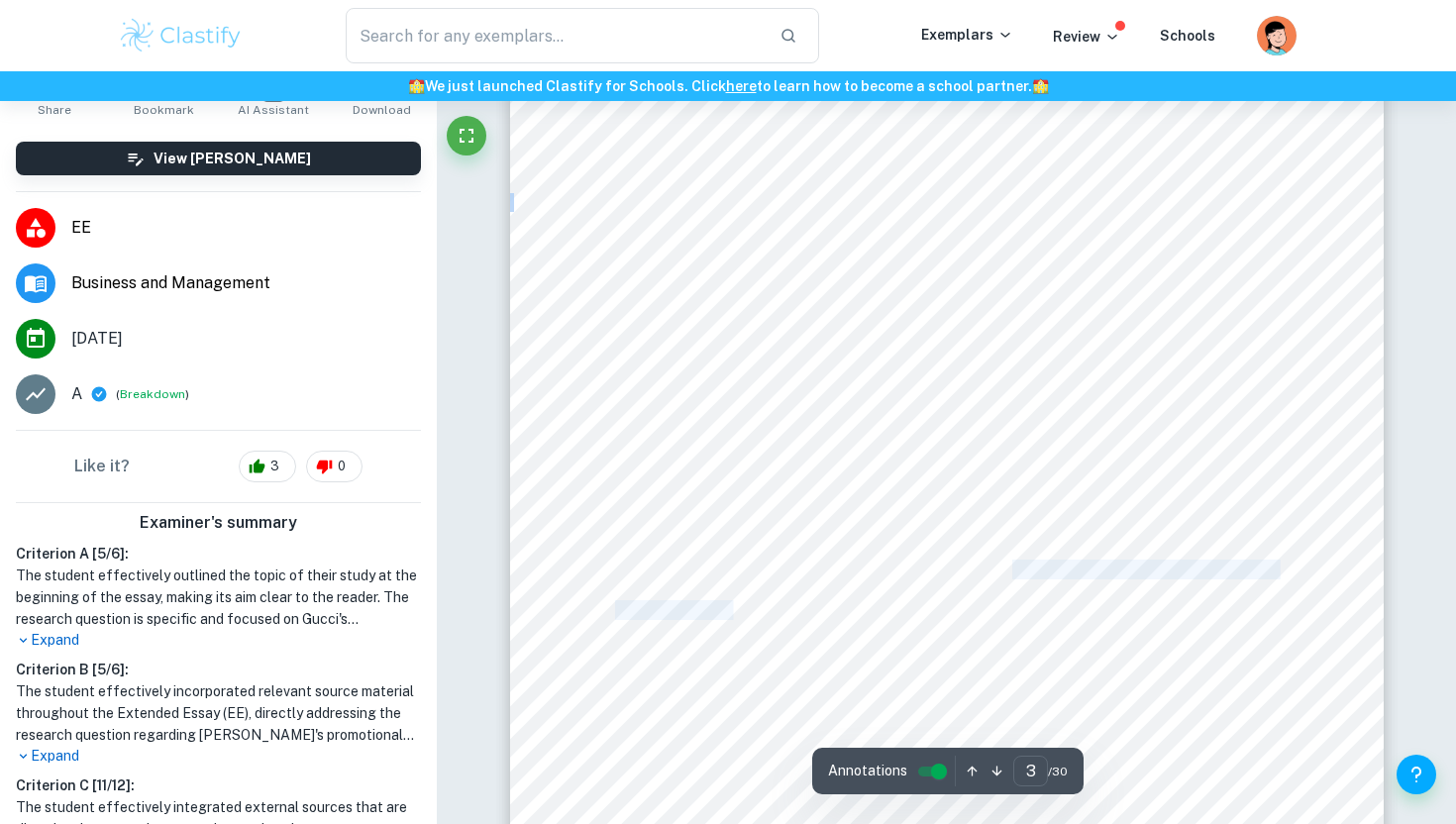 drag, startPoint x: 1014, startPoint y: 574, endPoint x: 719, endPoint y: 614, distance: 297.69951 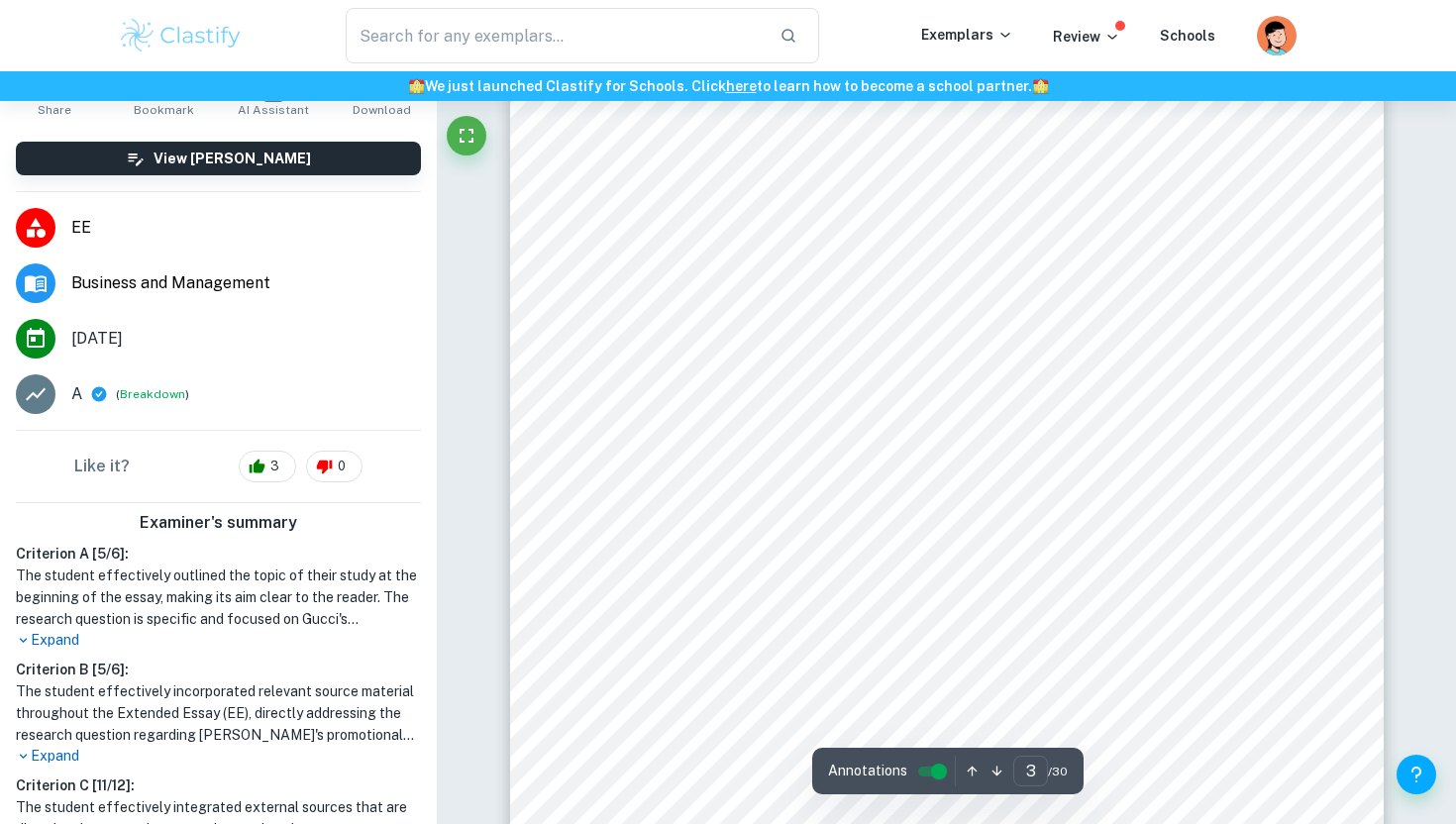 click on "2023), with [DEMOGRAPHIC_DATA] consumers expected to represent 40% of all luxury consumers by" at bounding box center (1011, 611) 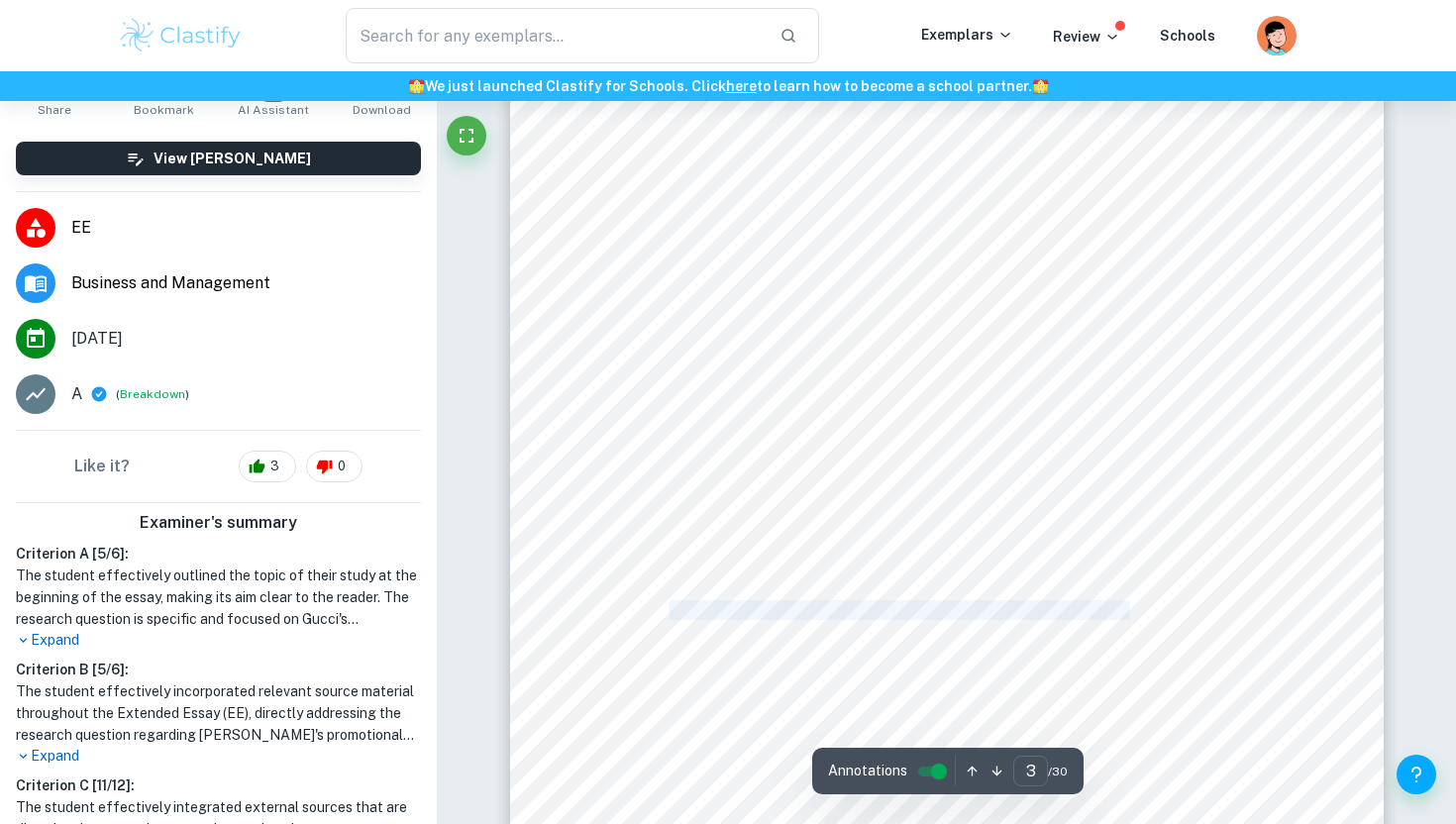drag, startPoint x: 680, startPoint y: 607, endPoint x: 1077, endPoint y: 606, distance: 397.00126 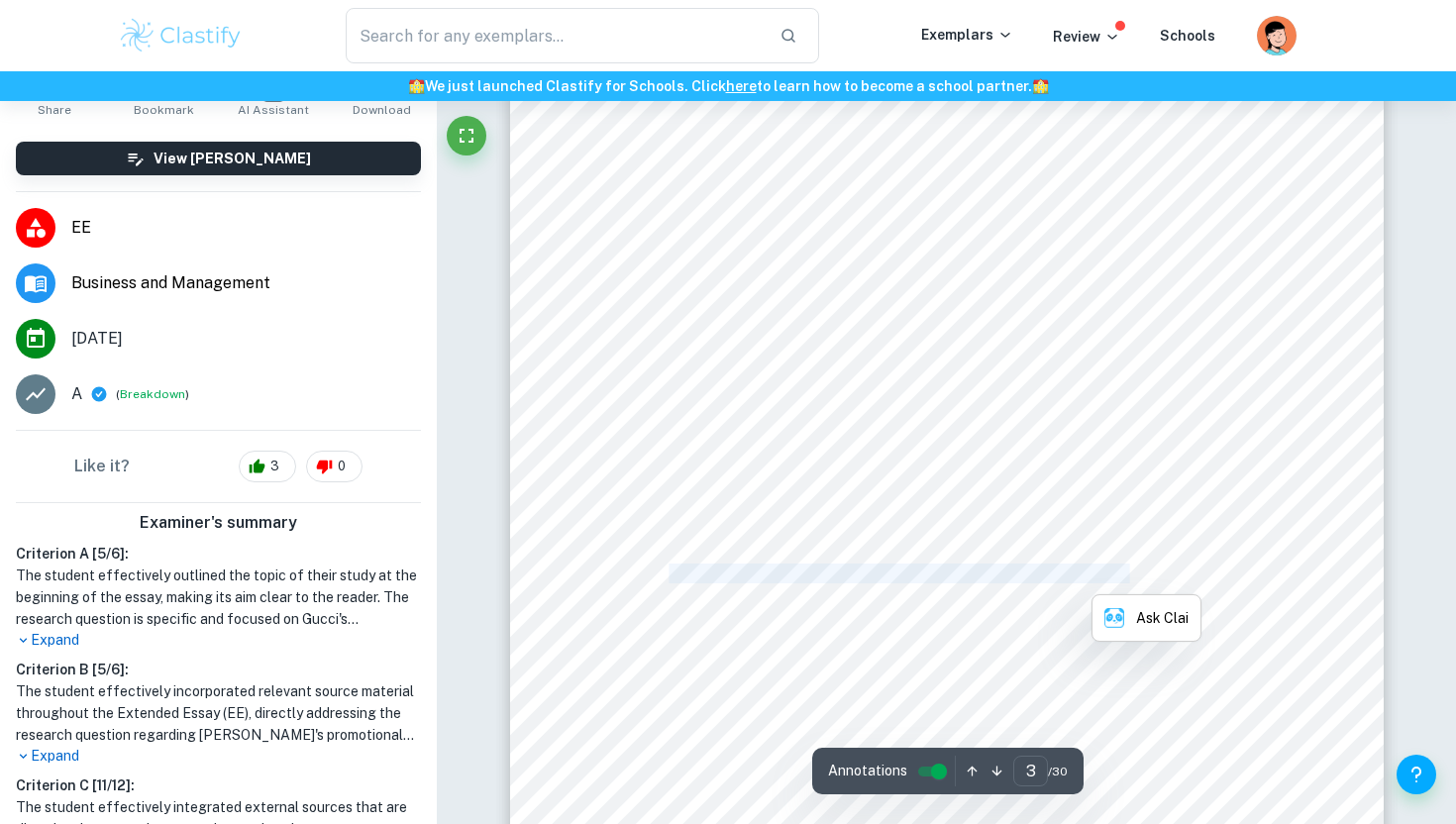 click on "3 Introduction Gucci is a leading luxury fashion house owned by parent company Kering, specialising in leather goods, attire and eyewear. Headquartered in [GEOGRAPHIC_DATA], [GEOGRAPHIC_DATA], Gucci has 528 stores globally (Kering Corporation, 2023). Entering the Chinese market in [DATE], it has become a household name and status symbol for youths. With competitors flocking to enter China9s competitive market, Gucci9s strategies prove lasting as a frequenter in [GEOGRAPHIC_DATA] top luxury rankings (Affluential Corporation, 2021). In recent years, China has become a highly attractive opportunity for luxury companies. The Asia Pacific region leads in luxury consumption (Kering Corporation, 2023), with [DEMOGRAPHIC_DATA] consumers expected to represent 40% of all luxury consumers by 2030 (Jing Daily, 2022), 50% of which entered the market in the past year (Wouters, 2021). [DEMOGRAPHIC_DATA] consumers are a decade younger than the average luxury consumer at 38 (Hall and [PERSON_NAME], 2022), cementing the importance of the younger generations.   <To what   The" at bounding box center [947, 634] 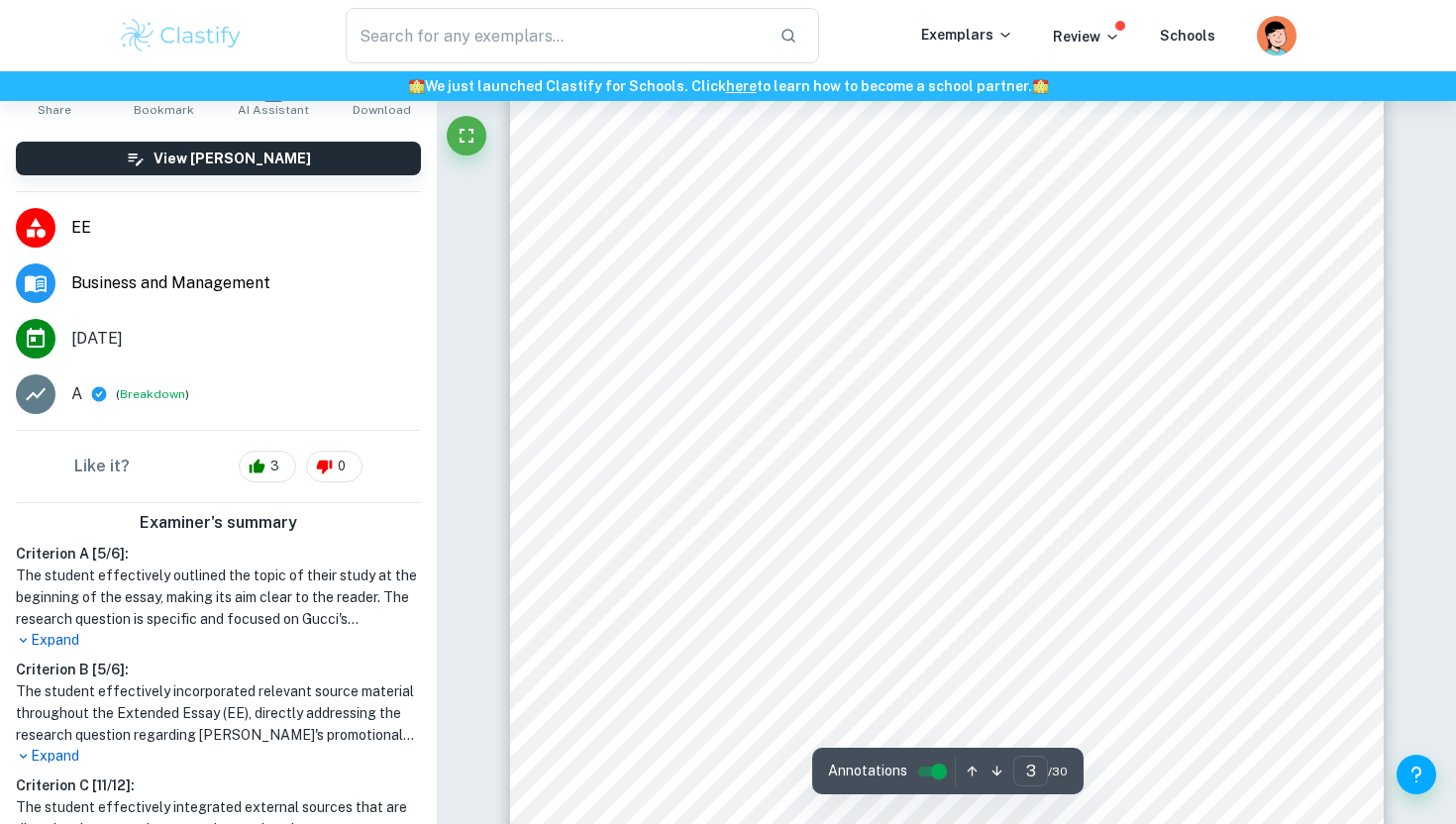 scroll, scrollTop: 2751, scrollLeft: 0, axis: vertical 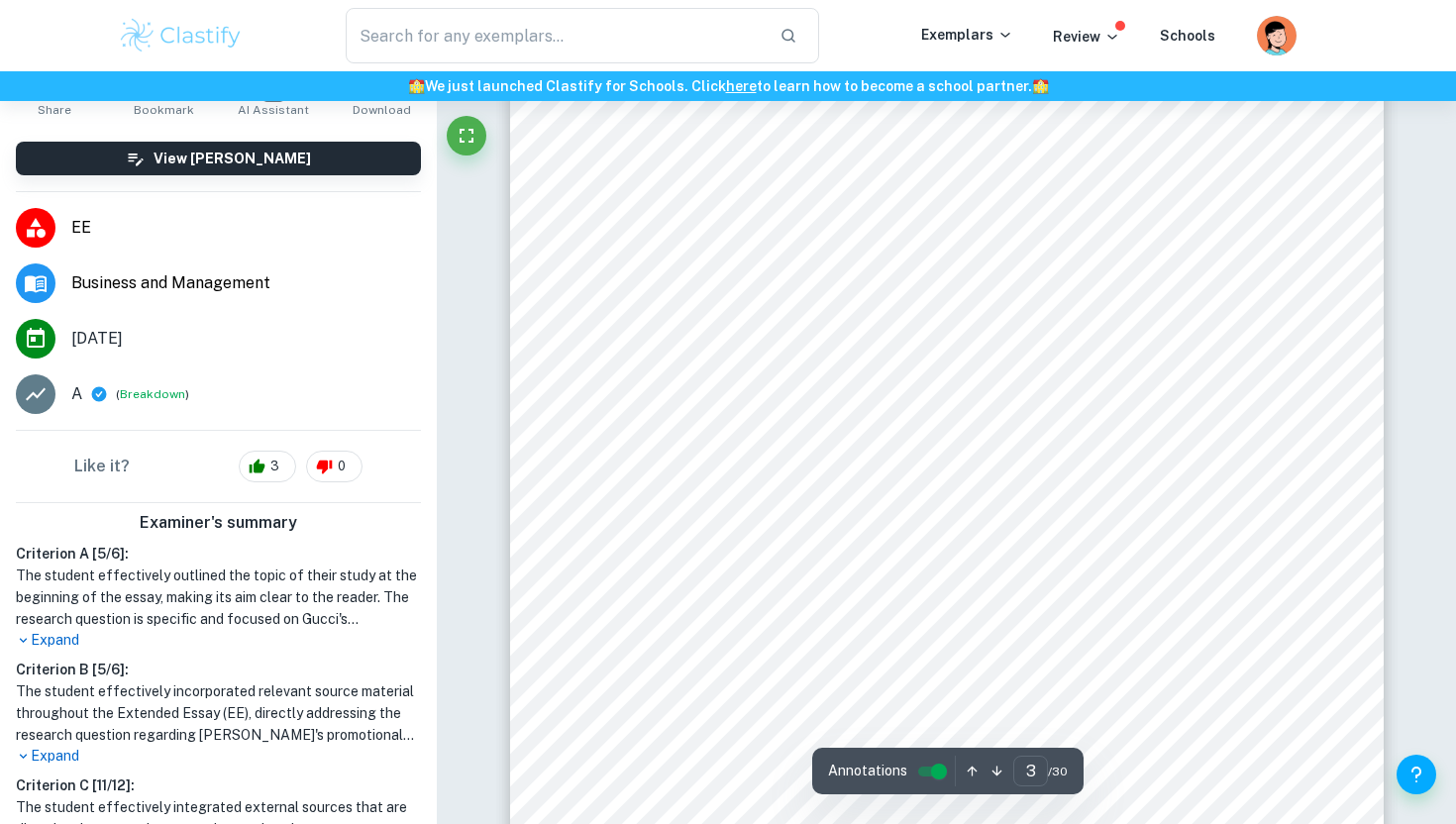 click on "2030 (Jing Daily, 2022), 50% of which entered the market in the past year (Wouters," at bounding box center (946, 601) 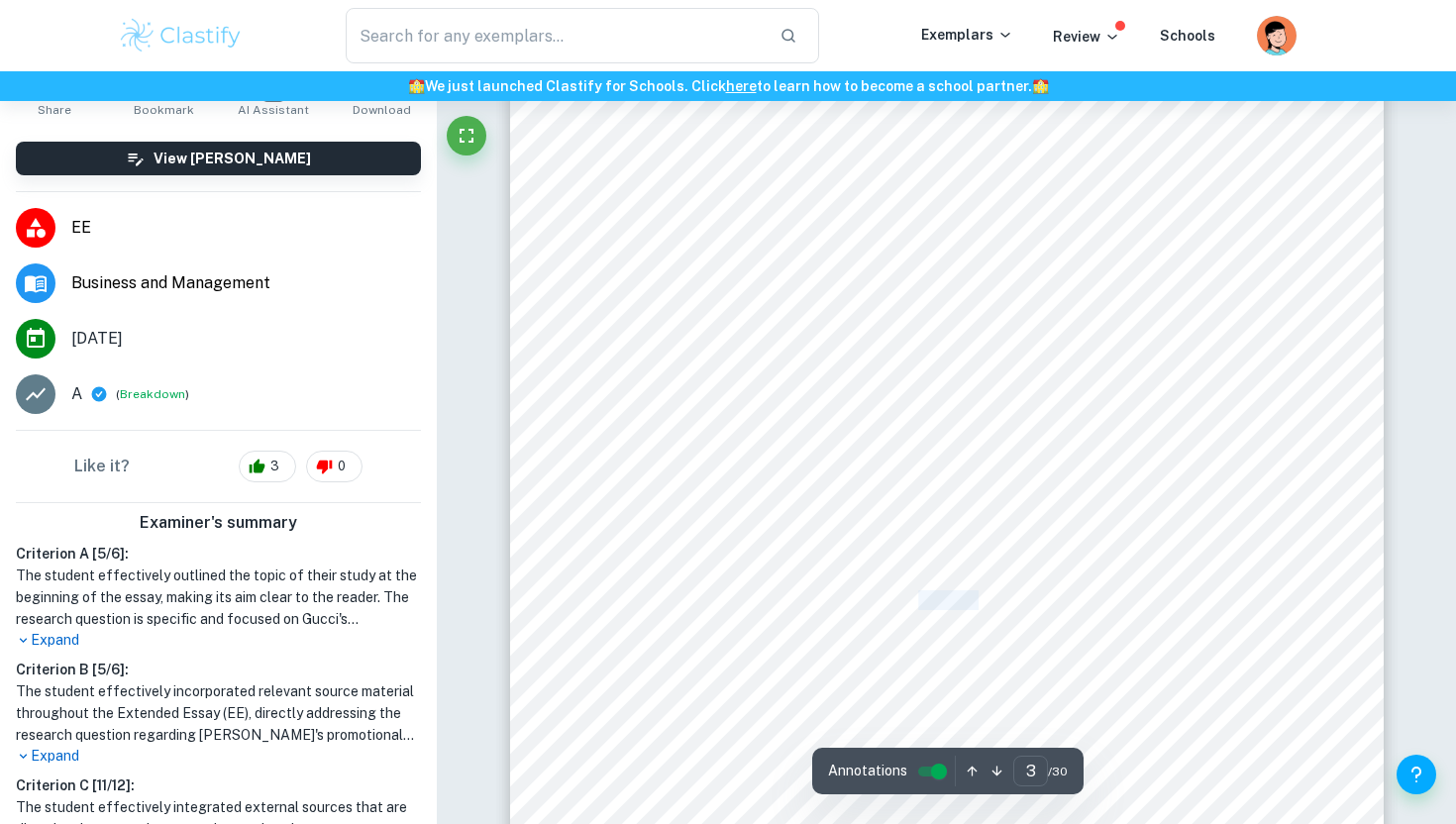 click on "2030 (Jing Daily, 2022), 50% of which entered the market in the past year (Wouters," at bounding box center [946, 601] 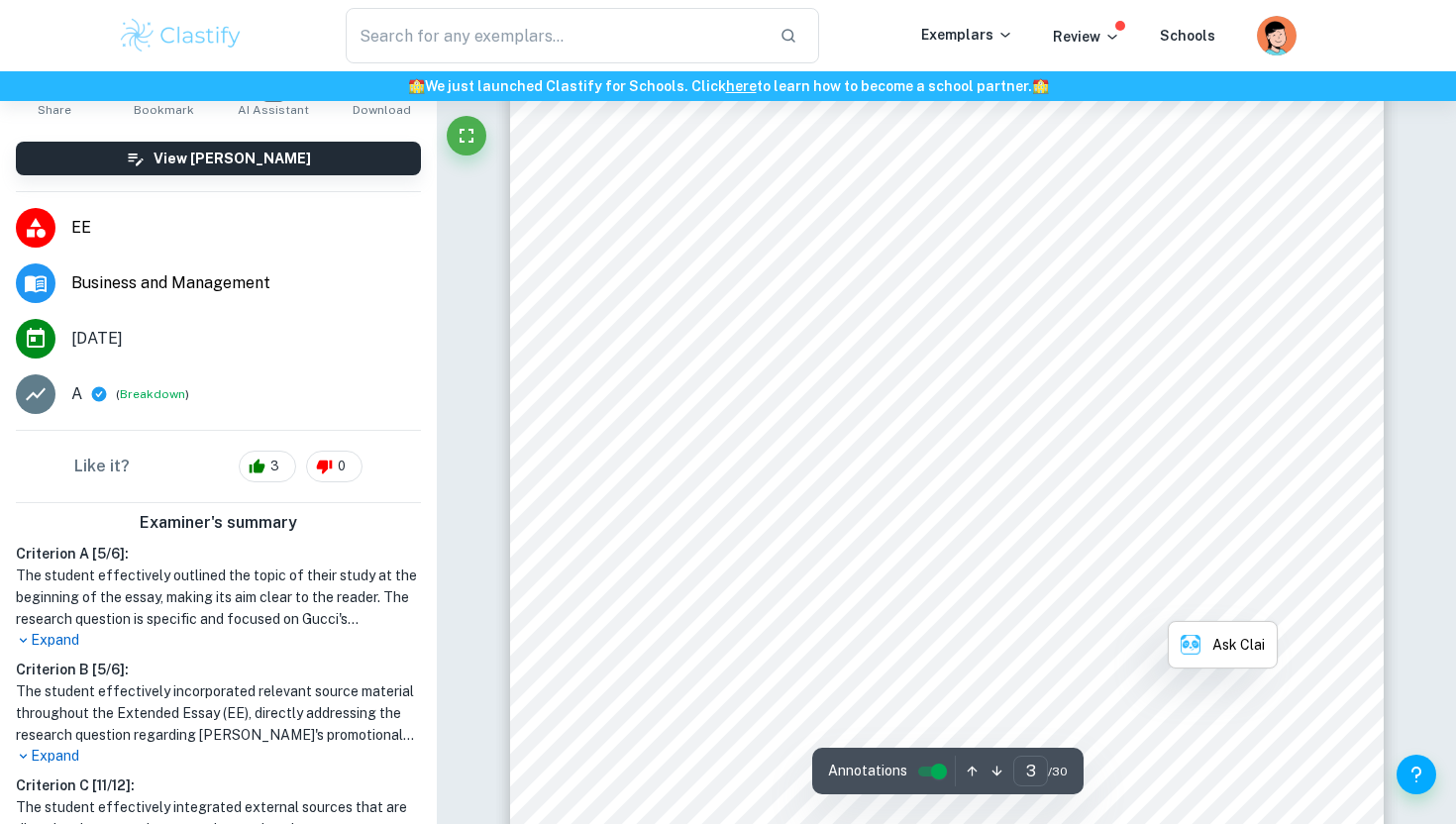 click on "3 Introduction Gucci is a leading luxury fashion house owned by parent company Kering, specialising in leather goods, attire and eyewear. Headquartered in [GEOGRAPHIC_DATA], [GEOGRAPHIC_DATA], Gucci has 528 stores globally (Kering Corporation, 2023). Entering the Chinese market in [DATE], it has become a household name and status symbol for youths. With competitors flocking to enter China9s competitive market, Gucci9s strategies prove lasting as a frequenter in [GEOGRAPHIC_DATA] top luxury rankings (Affluential Corporation, 2021). In recent years, China has become a highly attractive opportunity for luxury companies. The Asia Pacific region leads in luxury consumption (Kering Corporation, 2023), with [DEMOGRAPHIC_DATA] consumers expected to represent 40% of all luxury consumers by 2030 (Jing Daily, 2022), 50% of which entered the market in the past year (Wouters, 2021). [DEMOGRAPHIC_DATA] consumers are a decade younger than the average luxury consumer at 38 (Hall and [PERSON_NAME], 2022), cementing the importance of the younger generations.   <To what   The" at bounding box center [947, 620] 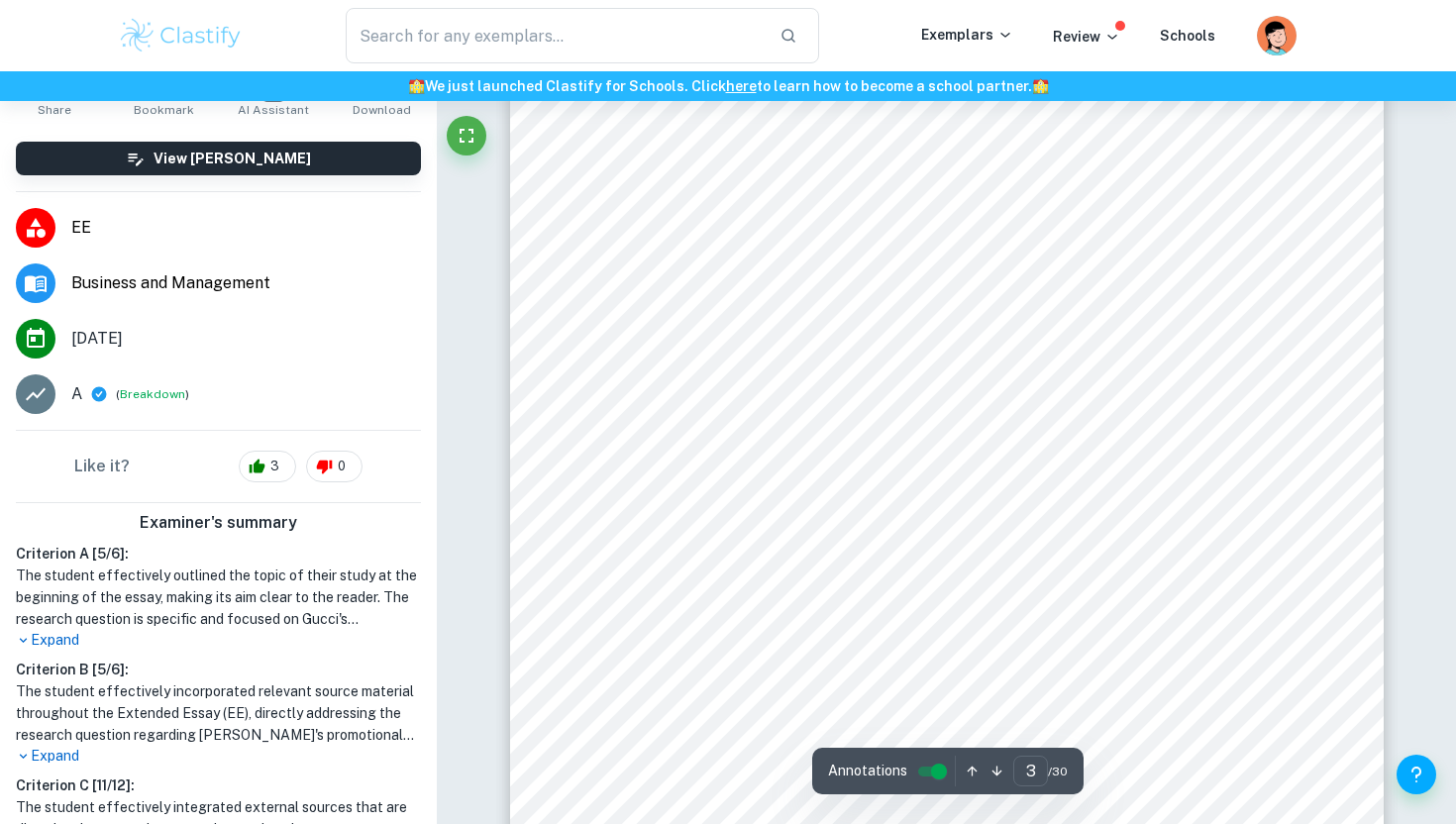 click on "3 Introduction Gucci is a leading luxury fashion house owned by parent company Kering, specialising in leather goods, attire and eyewear. Headquartered in [GEOGRAPHIC_DATA], [GEOGRAPHIC_DATA], Gucci has 528 stores globally (Kering Corporation, 2023). Entering the Chinese market in [DATE], it has become a household name and status symbol for youths. With competitors flocking to enter China9s competitive market, Gucci9s strategies prove lasting as a frequenter in [GEOGRAPHIC_DATA] top luxury rankings (Affluential Corporation, 2021). In recent years, China has become a highly attractive opportunity for luxury companies. The Asia Pacific region leads in luxury consumption (Kering Corporation, 2023), with [DEMOGRAPHIC_DATA] consumers expected to represent 40% of all luxury consumers by 2030 (Jing Daily, 2022), 50% of which entered the market in the past year (Wouters, 2021). [DEMOGRAPHIC_DATA] consumers are a decade younger than the average luxury consumer at 38 (Hall and [PERSON_NAME], 2022), cementing the importance of the younger generations.   <To what   The" at bounding box center [947, 620] 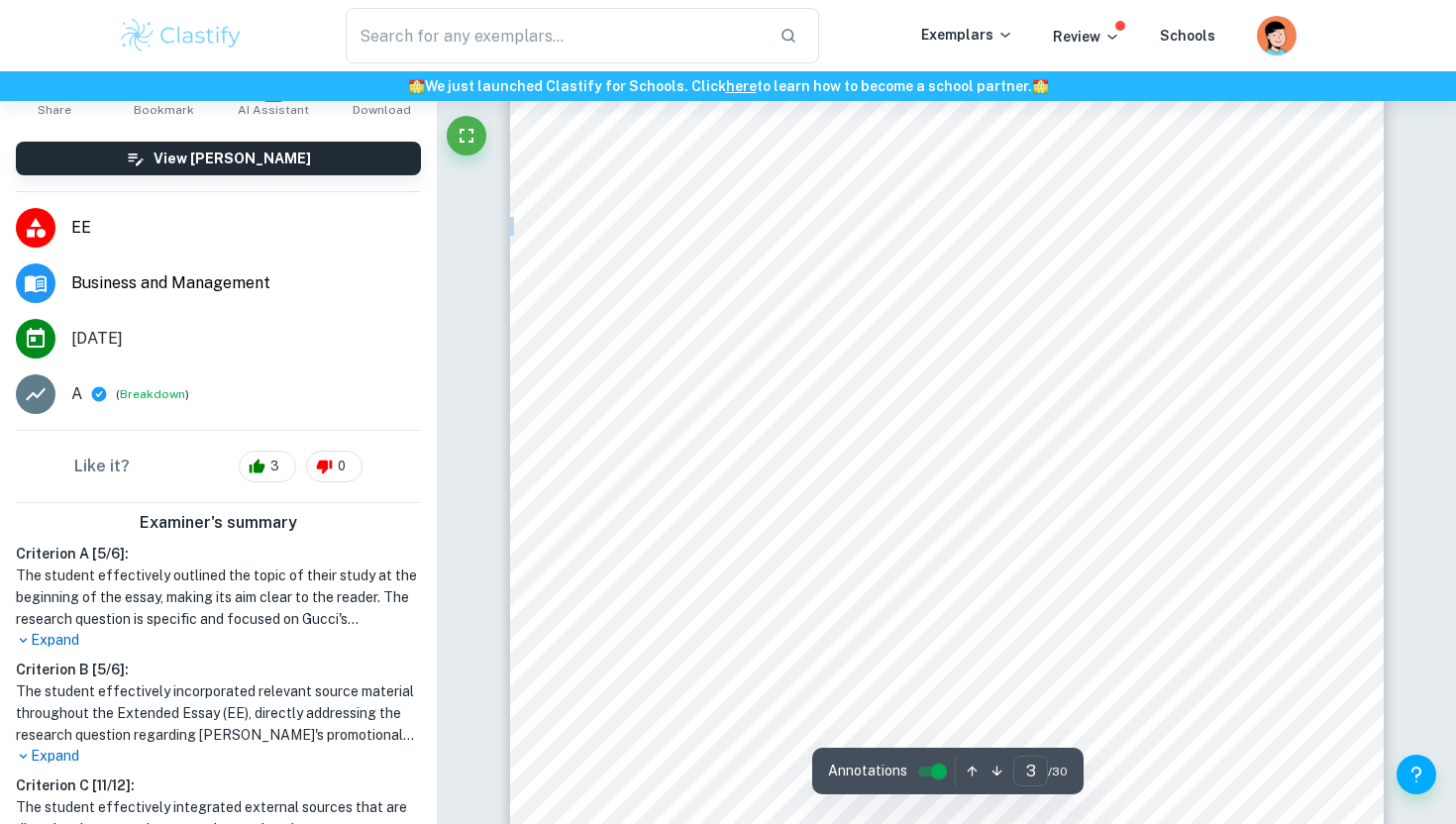 scroll, scrollTop: 2852, scrollLeft: 0, axis: vertical 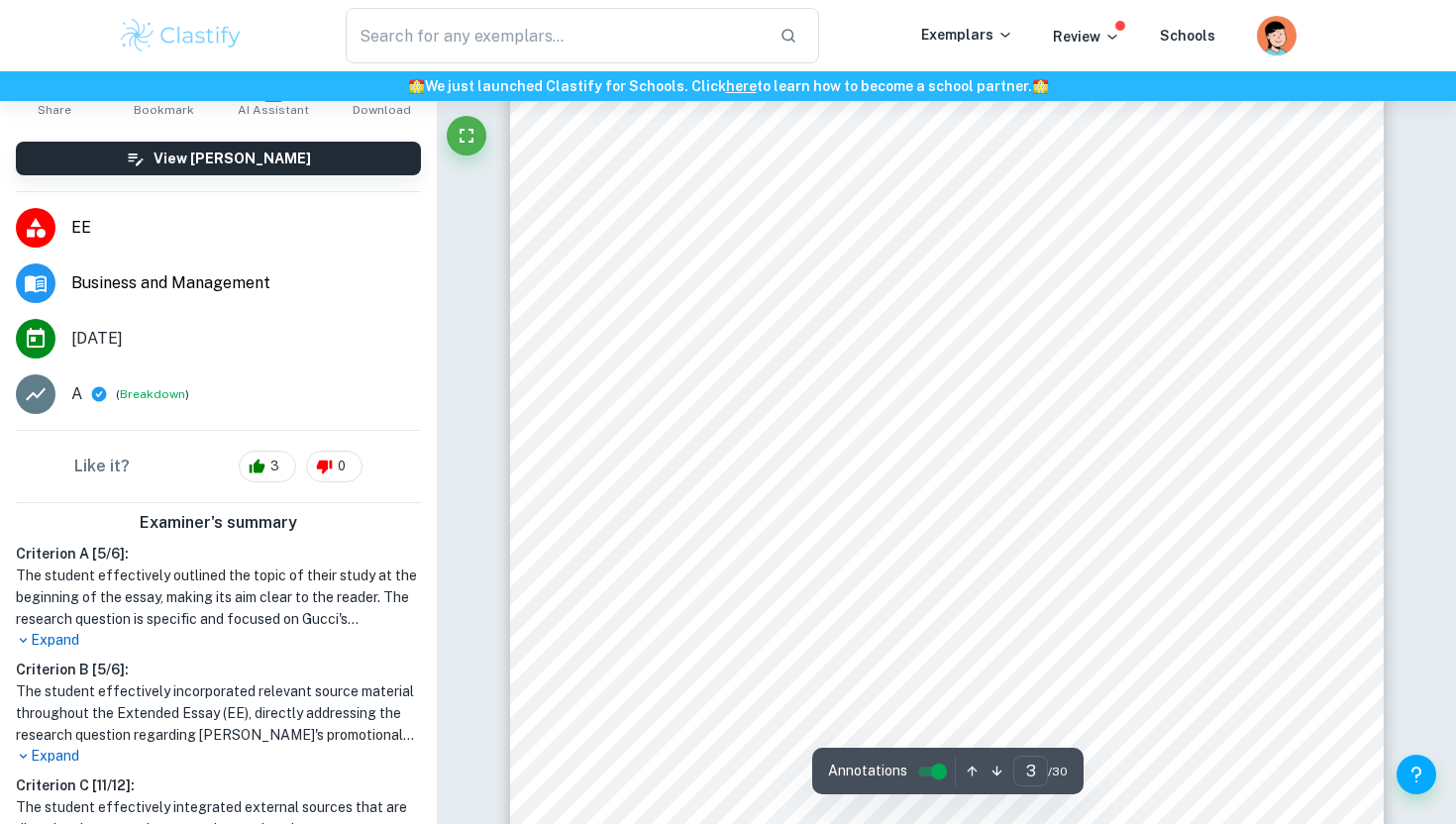 click on "2021). [DEMOGRAPHIC_DATA] consumers are a decade younger than the average luxury consumer" at bounding box center [1012, 541] 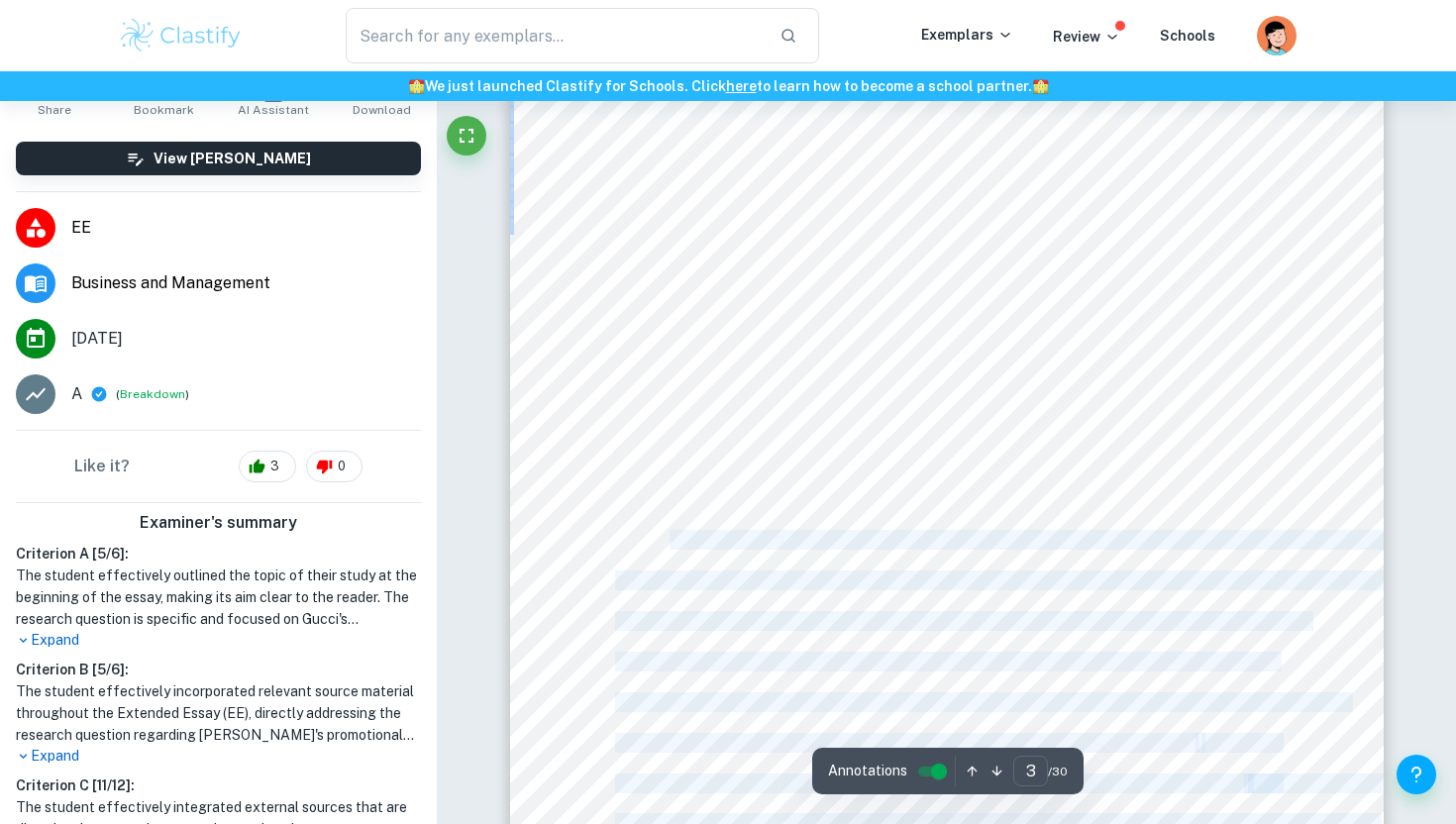 drag, startPoint x: 723, startPoint y: 545, endPoint x: 1288, endPoint y: 587, distance: 566.5589 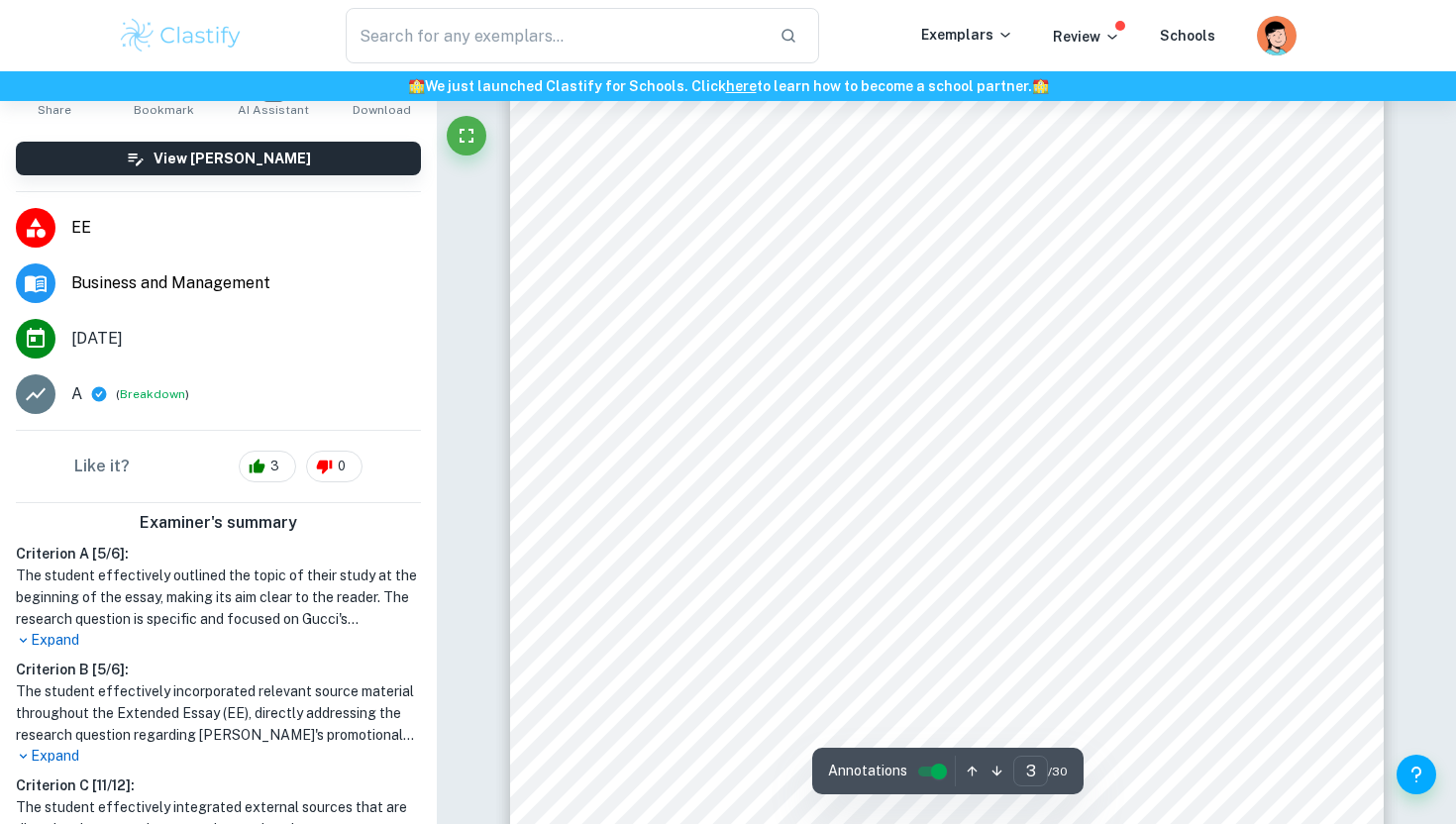 scroll, scrollTop: 3052, scrollLeft: 0, axis: vertical 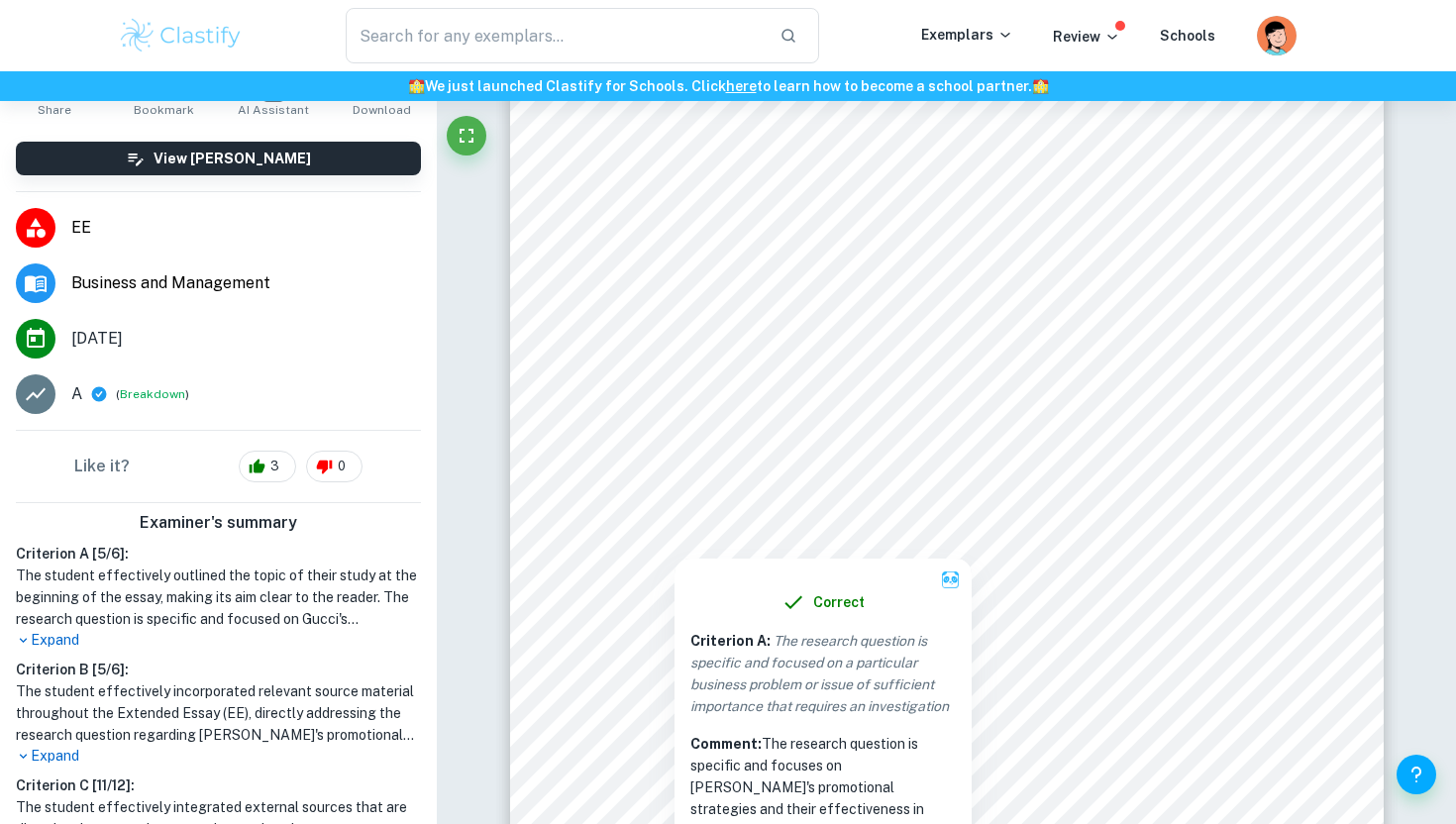 drag, startPoint x: 988, startPoint y: 458, endPoint x: 891, endPoint y: 445, distance: 97.867257 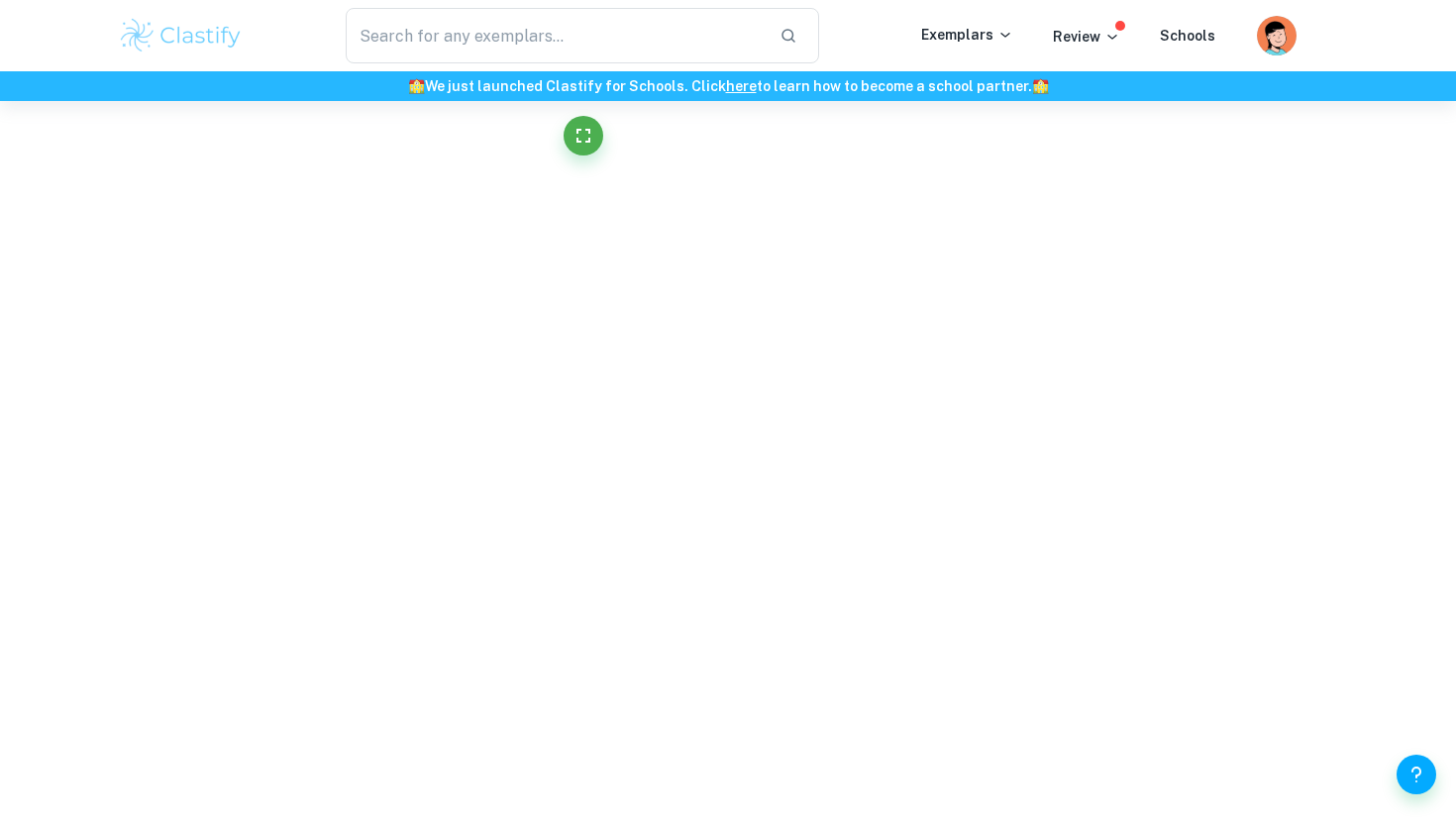 scroll, scrollTop: 0, scrollLeft: 0, axis: both 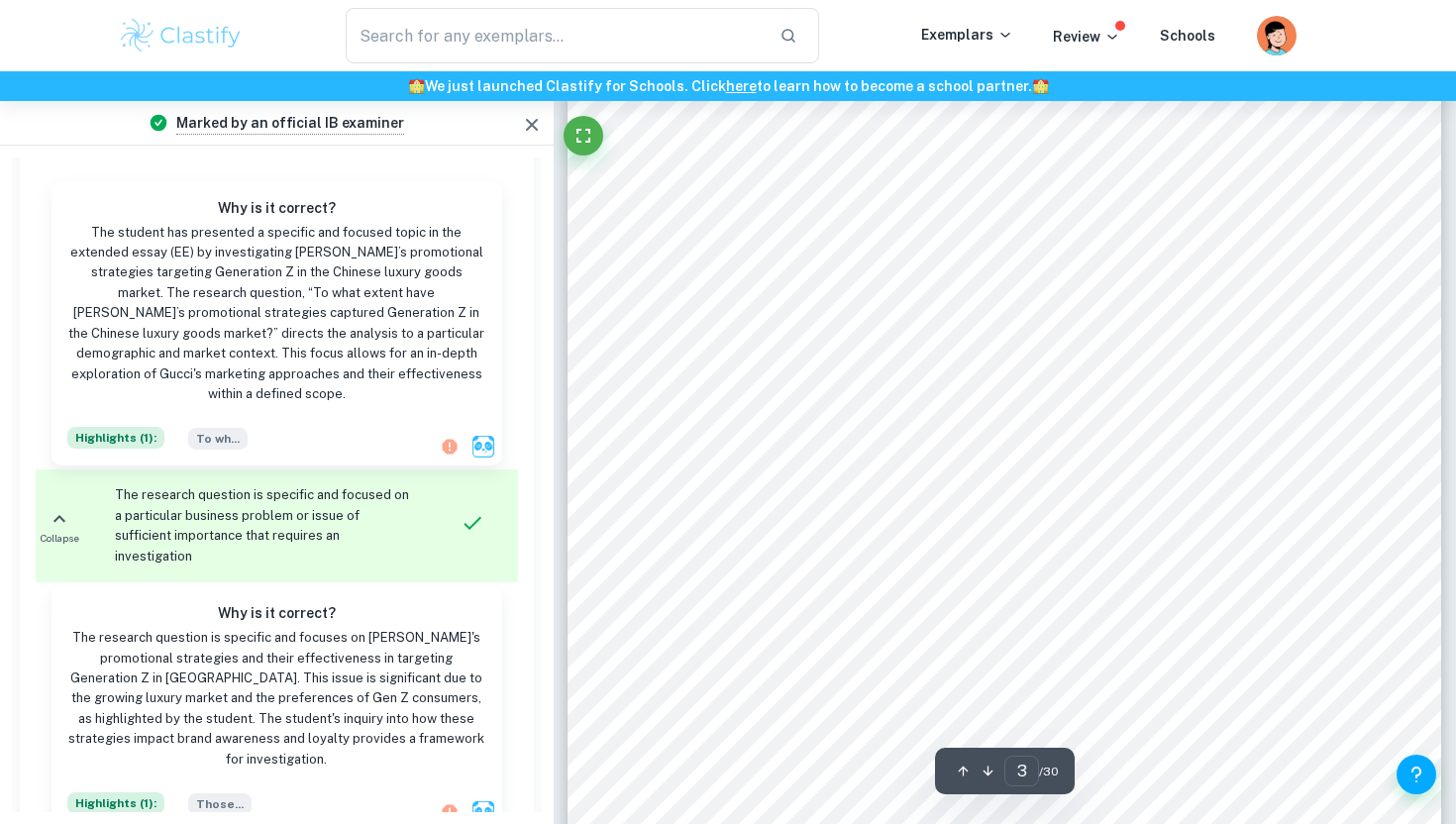 click on "3 Introduction Gucci is a leading luxury fashion house owned by parent company Kering, specialising in leather goods, attire and eyewear. Headquartered in [GEOGRAPHIC_DATA], [GEOGRAPHIC_DATA], Gucci has 528 stores globally (Kering Corporation, 2023). Entering the Chinese market in [DATE], it has become a household name and status symbol for youths. With competitors flocking to enter China9s competitive market, Gucci9s strategies prove lasting as a frequenter in [GEOGRAPHIC_DATA] top luxury rankings (Affluential Corporation, 2021). In recent years, China has become a highly attractive opportunity for luxury companies. The Asia Pacific region leads in luxury consumption (Kering Corporation, 2023), with [DEMOGRAPHIC_DATA] consumers expected to represent 40% of all luxury consumers by 2030 (Jing Daily, 2022), 50% of which entered the market in the past year (Wouters, 2021). [DEMOGRAPHIC_DATA] consumers are a decade younger than the average luxury consumer at 38 (Hall and [PERSON_NAME], 2022), cementing the importance of the younger generations.   <To what   The" at bounding box center [1004, 222] 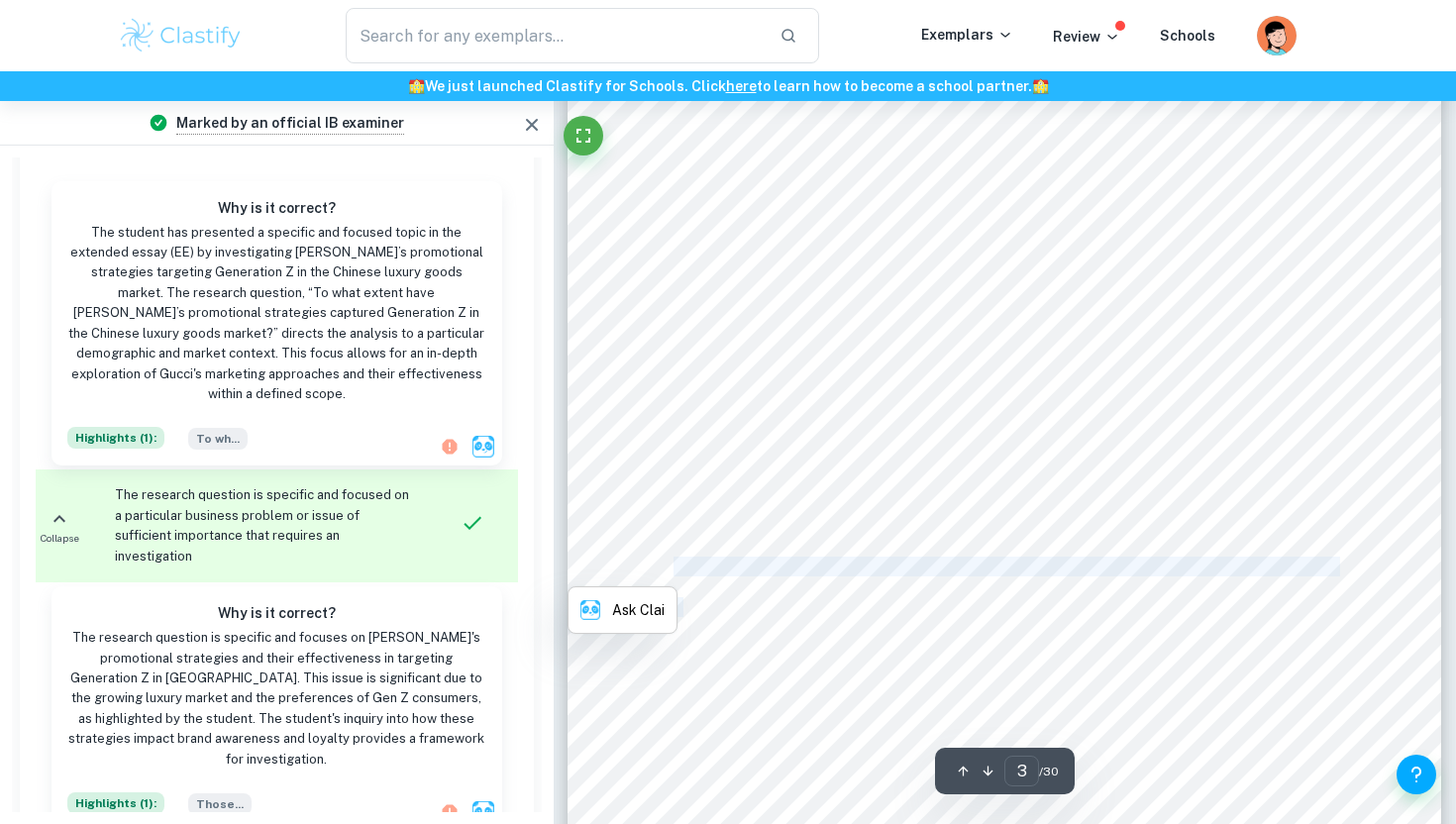 click on "3 Introduction Gucci is a leading luxury fashion house owned by parent company Kering, specialising in leather goods, attire and eyewear. Headquartered in [GEOGRAPHIC_DATA], [GEOGRAPHIC_DATA], Gucci has 528 stores globally (Kering Corporation, 2023). Entering the Chinese market in [DATE], it has become a household name and status symbol for youths. With competitors flocking to enter China9s competitive market, Gucci9s strategies prove lasting as a frequenter in [GEOGRAPHIC_DATA] top luxury rankings (Affluential Corporation, 2021). In recent years, China has become a highly attractive opportunity for luxury companies. The Asia Pacific region leads in luxury consumption (Kering Corporation, 2023), with [DEMOGRAPHIC_DATA] consumers expected to represent 40% of all luxury consumers by 2030 (Jing Daily, 2022), 50% of which entered the market in the past year (Wouters, 2021). [DEMOGRAPHIC_DATA] consumers are a decade younger than the average luxury consumer at 38 (Hall and [PERSON_NAME], 2022), cementing the importance of the younger generations.   <To what   The" at bounding box center (1004, 222) 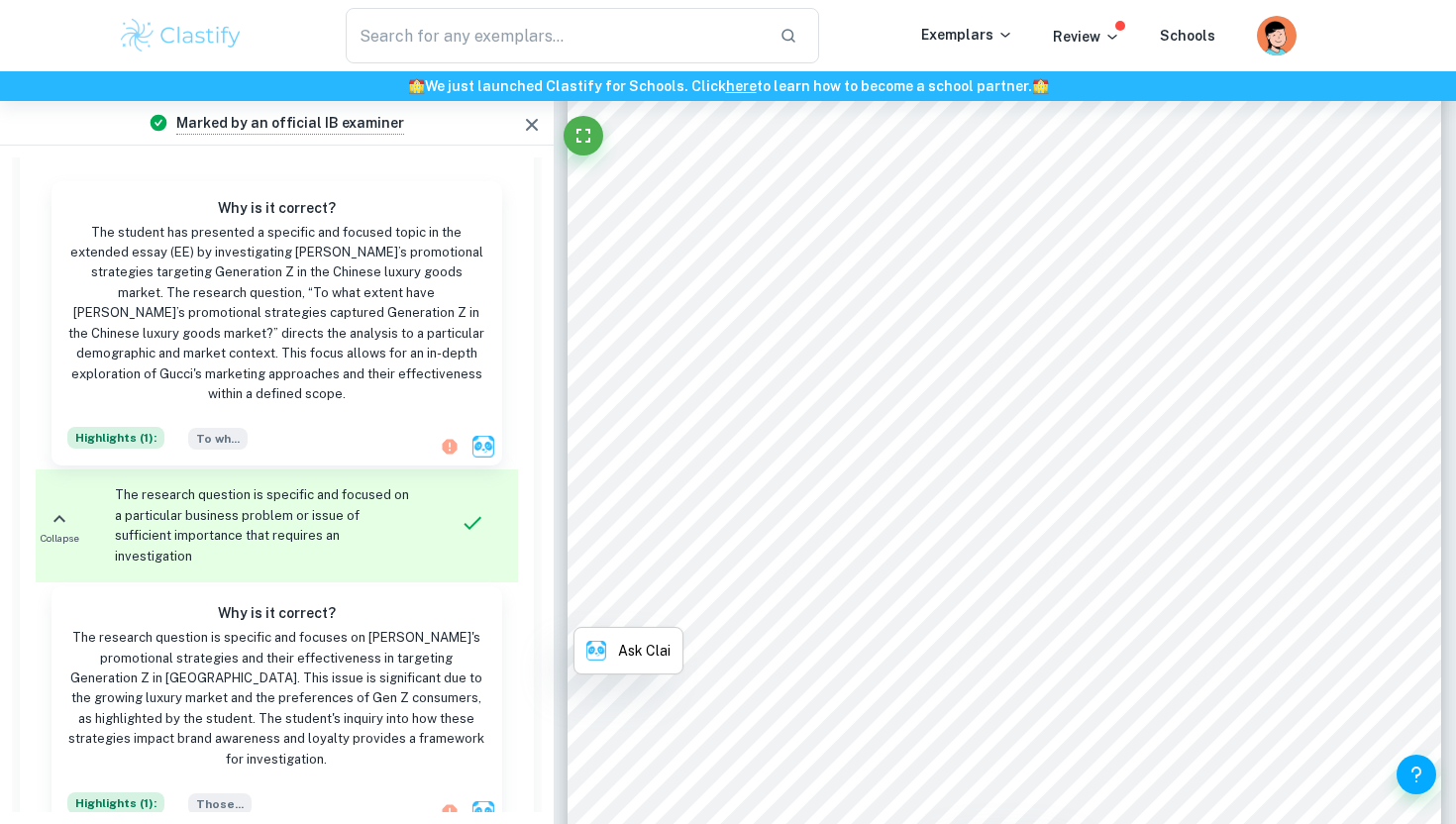 click on "3 Introduction Gucci is a leading luxury fashion house owned by parent company Kering, specialising in leather goods, attire and eyewear. Headquartered in [GEOGRAPHIC_DATA], [GEOGRAPHIC_DATA], Gucci has 528 stores globally (Kering Corporation, 2023). Entering the Chinese market in [DATE], it has become a household name and status symbol for youths. With competitors flocking to enter China9s competitive market, Gucci9s strategies prove lasting as a frequenter in [GEOGRAPHIC_DATA] top luxury rankings (Affluential Corporation, 2021). In recent years, China has become a highly attractive opportunity for luxury companies. The Asia Pacific region leads in luxury consumption (Kering Corporation, 2023), with [DEMOGRAPHIC_DATA] consumers expected to represent 40% of all luxury consumers by 2030 (Jing Daily, 2022), 50% of which entered the market in the past year (Wouters, 2021). [DEMOGRAPHIC_DATA] consumers are a decade younger than the average luxury consumer at 38 (Hall and [PERSON_NAME], 2022), cementing the importance of the younger generations.   <To what   The" at bounding box center [1004, 222] 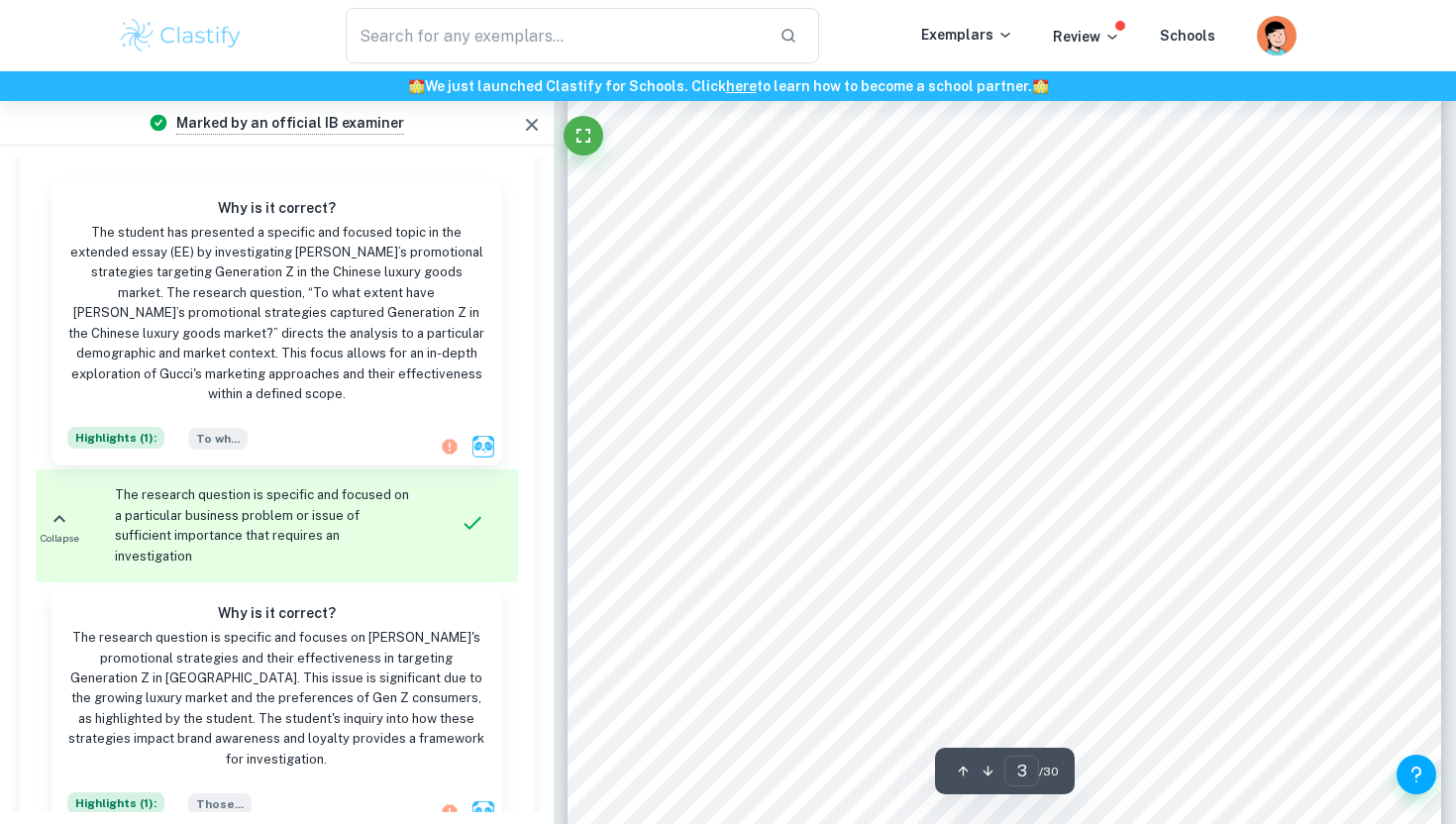 click on "3 Introduction Gucci is a leading luxury fashion house owned by parent company Kering, specialising in leather goods, attire and eyewear. Headquartered in [GEOGRAPHIC_DATA], [GEOGRAPHIC_DATA], Gucci has 528 stores globally (Kering Corporation, 2023). Entering the Chinese market in [DATE], it has become a household name and status symbol for youths. With competitors flocking to enter China9s competitive market, Gucci9s strategies prove lasting as a frequenter in [GEOGRAPHIC_DATA] top luxury rankings (Affluential Corporation, 2021). In recent years, China has become a highly attractive opportunity for luxury companies. The Asia Pacific region leads in luxury consumption (Kering Corporation, 2023), with [DEMOGRAPHIC_DATA] consumers expected to represent 40% of all luxury consumers by 2030 (Jing Daily, 2022), 50% of which entered the market in the past year (Wouters, 2021). [DEMOGRAPHIC_DATA] consumers are a decade younger than the average luxury consumer at 38 (Hall and [PERSON_NAME], 2022), cementing the importance of the younger generations.   <To what   The" at bounding box center (1004, 222) 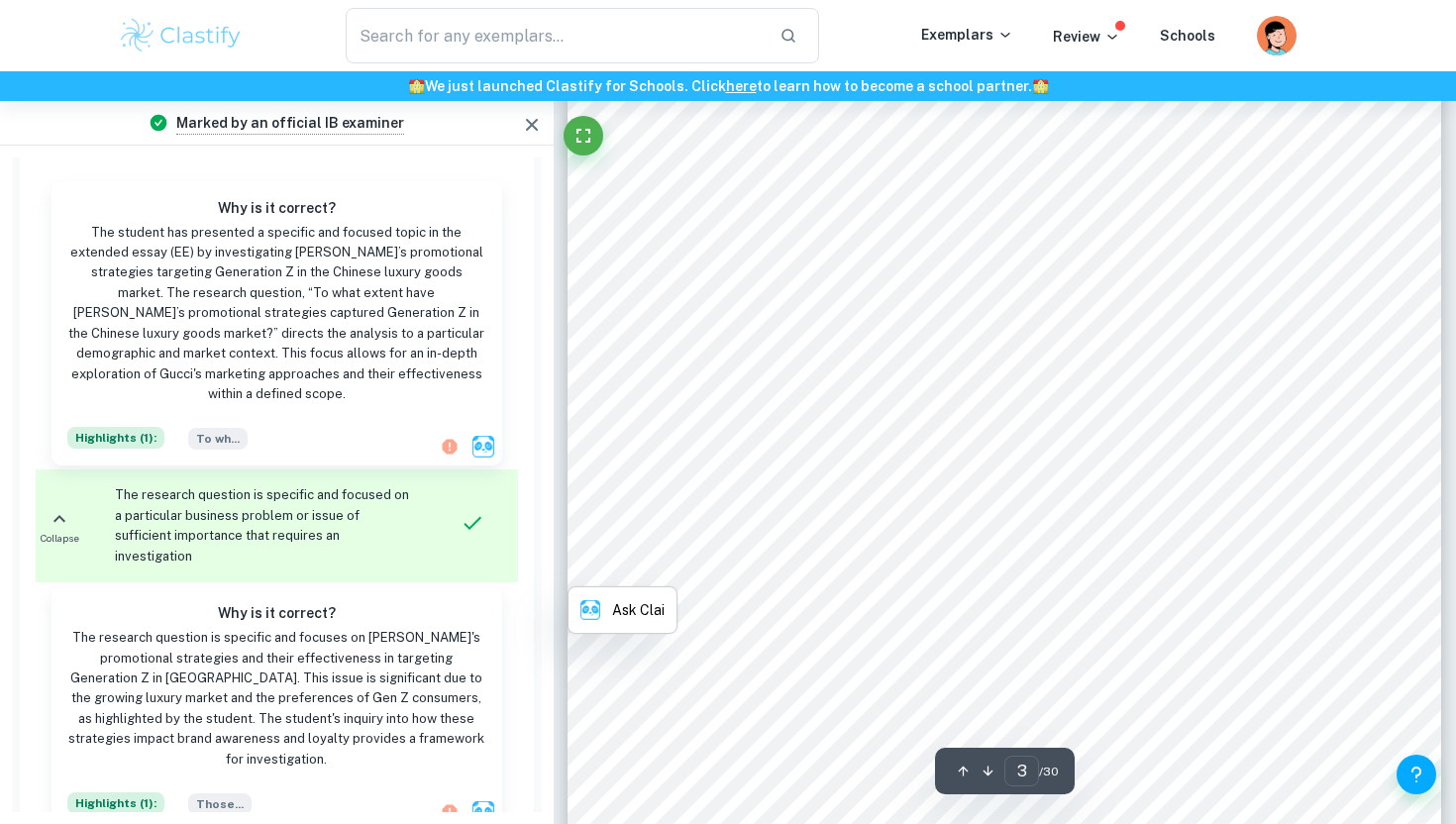 click on "3 Introduction Gucci is a leading luxury fashion house owned by parent company Kering, specialising in leather goods, attire and eyewear. Headquartered in [GEOGRAPHIC_DATA], [GEOGRAPHIC_DATA], Gucci has 528 stores globally (Kering Corporation, 2023). Entering the Chinese market in [DATE], it has become a household name and status symbol for youths. With competitors flocking to enter China9s competitive market, Gucci9s strategies prove lasting as a frequenter in [GEOGRAPHIC_DATA] top luxury rankings (Affluential Corporation, 2021). In recent years, China has become a highly attractive opportunity for luxury companies. The Asia Pacific region leads in luxury consumption (Kering Corporation, 2023), with [DEMOGRAPHIC_DATA] consumers expected to represent 40% of all luxury consumers by 2030 (Jing Daily, 2022), 50% of which entered the market in the past year (Wouters, 2021). [DEMOGRAPHIC_DATA] consumers are a decade younger than the average luxury consumer at 38 (Hall and [PERSON_NAME], 2022), cementing the importance of the younger generations.   <To what   The" at bounding box center [1004, 222] 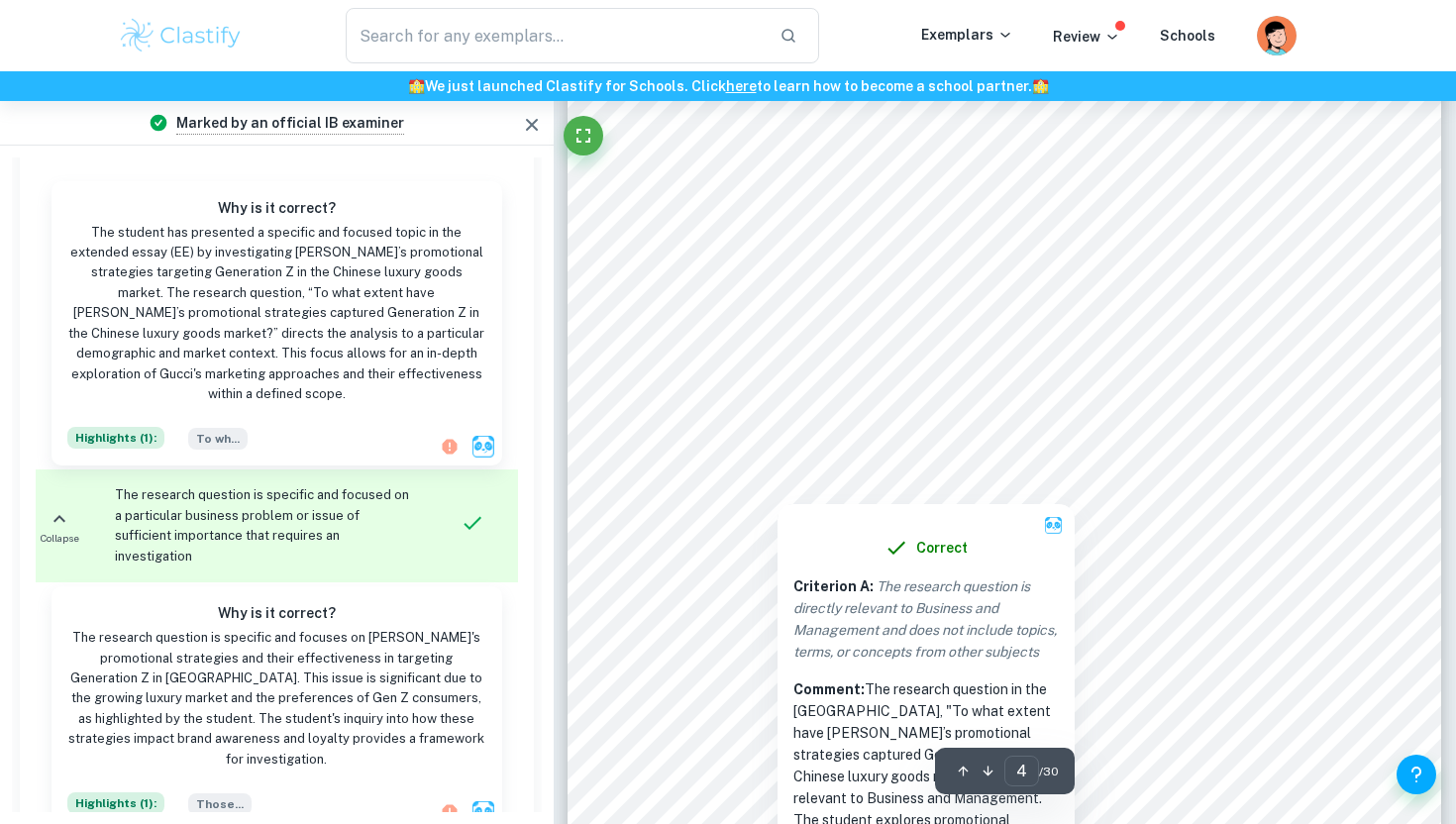 scroll, scrollTop: 3788, scrollLeft: 0, axis: vertical 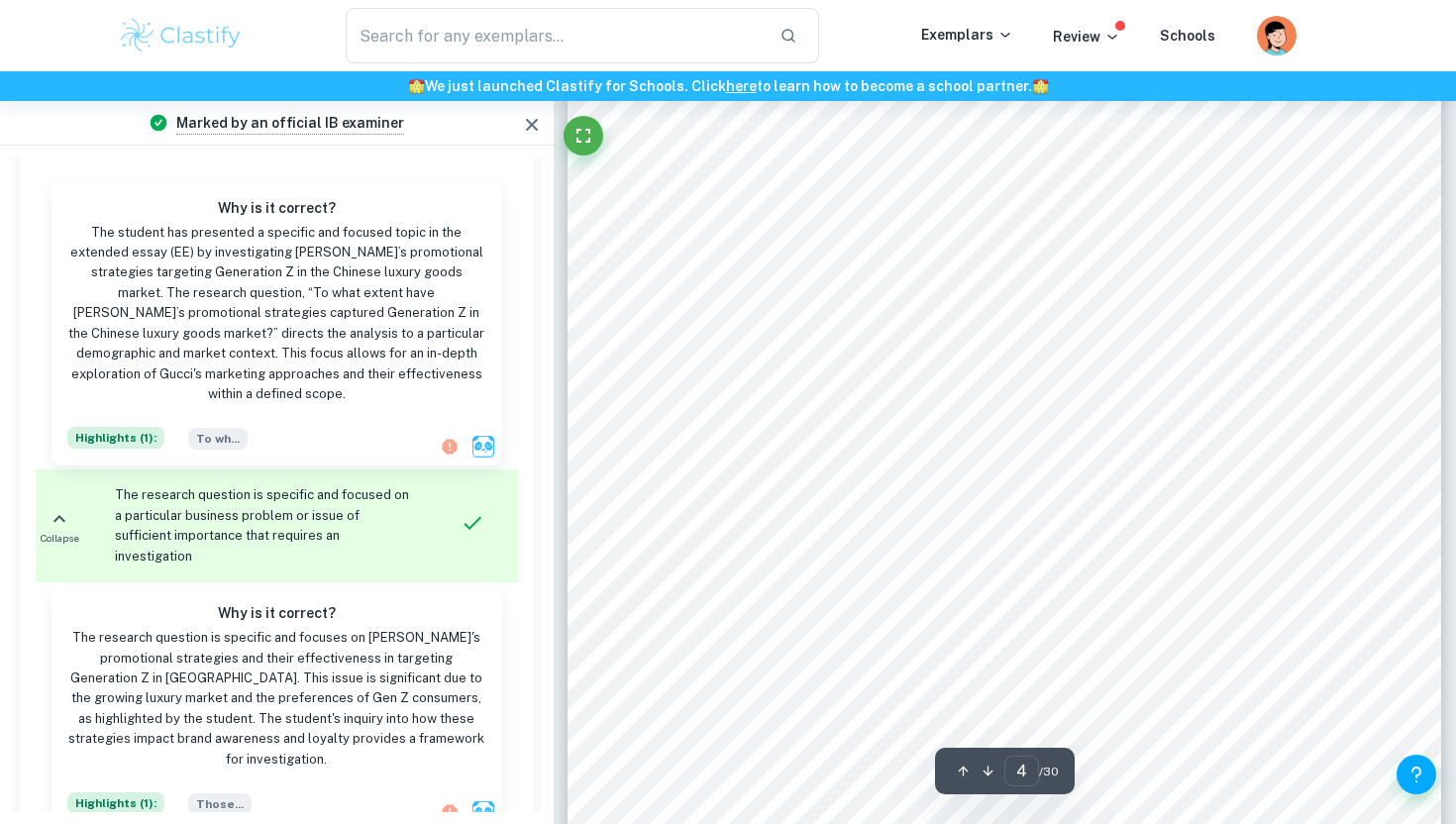 click on "Whilst acknowledging that other factors may affect Gucci's" at bounding box center (1107, 483) 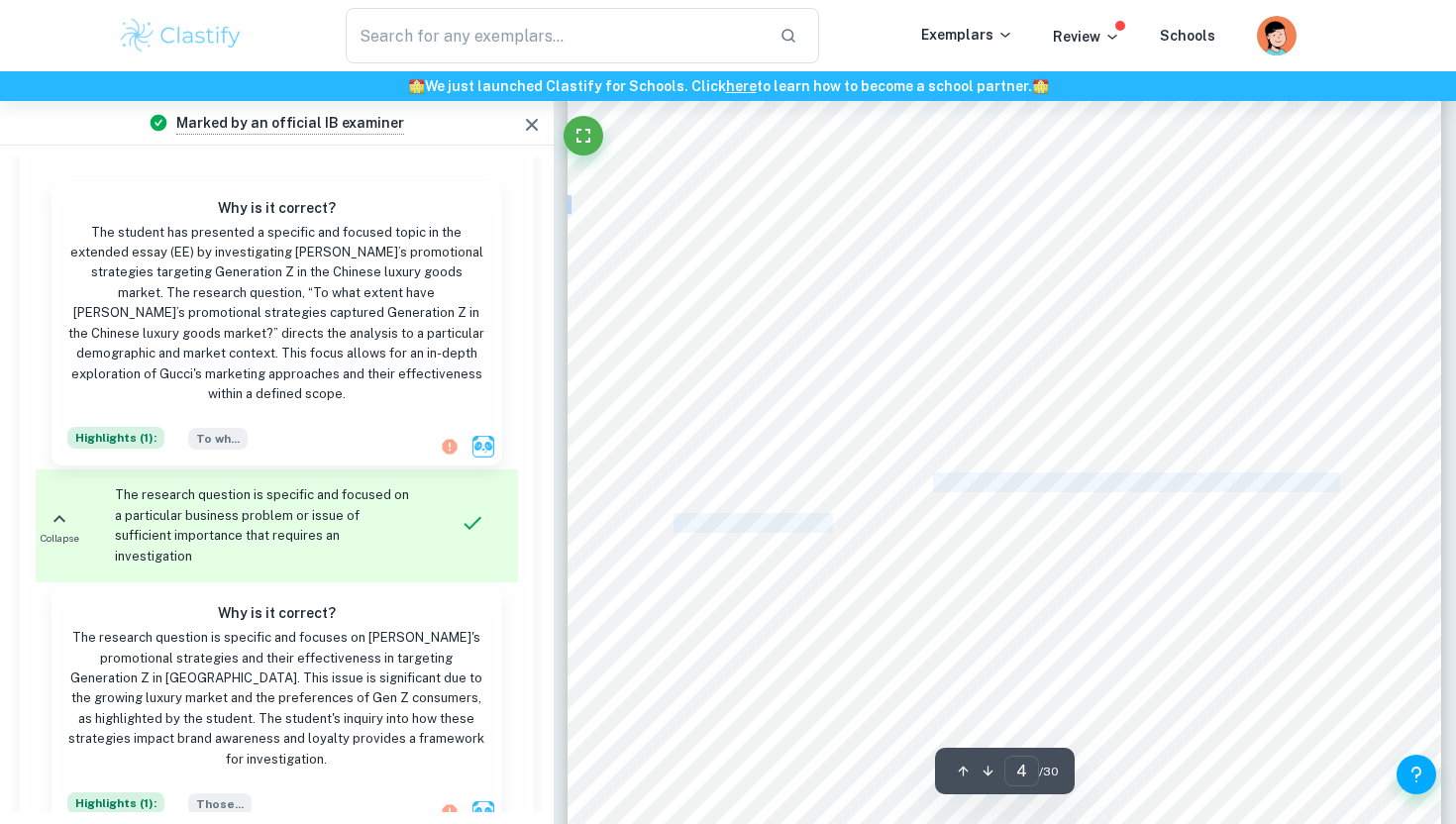 drag, startPoint x: 990, startPoint y: 488, endPoint x: 806, endPoint y: 524, distance: 187.48867 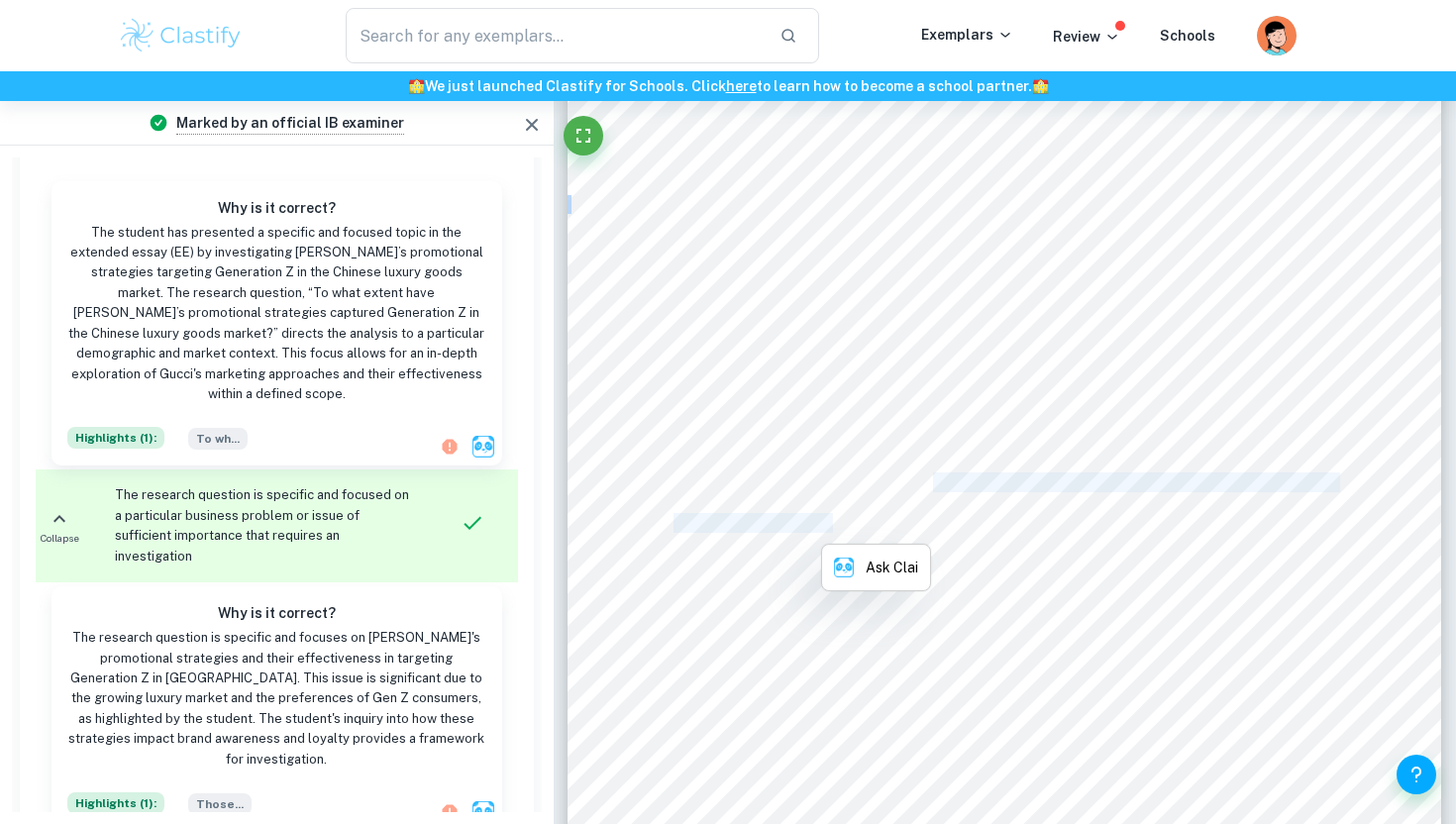 click on "presence in [GEOGRAPHIC_DATA], this essay focusses exclusively on promotional marketing. The" at bounding box center (1076, 524) 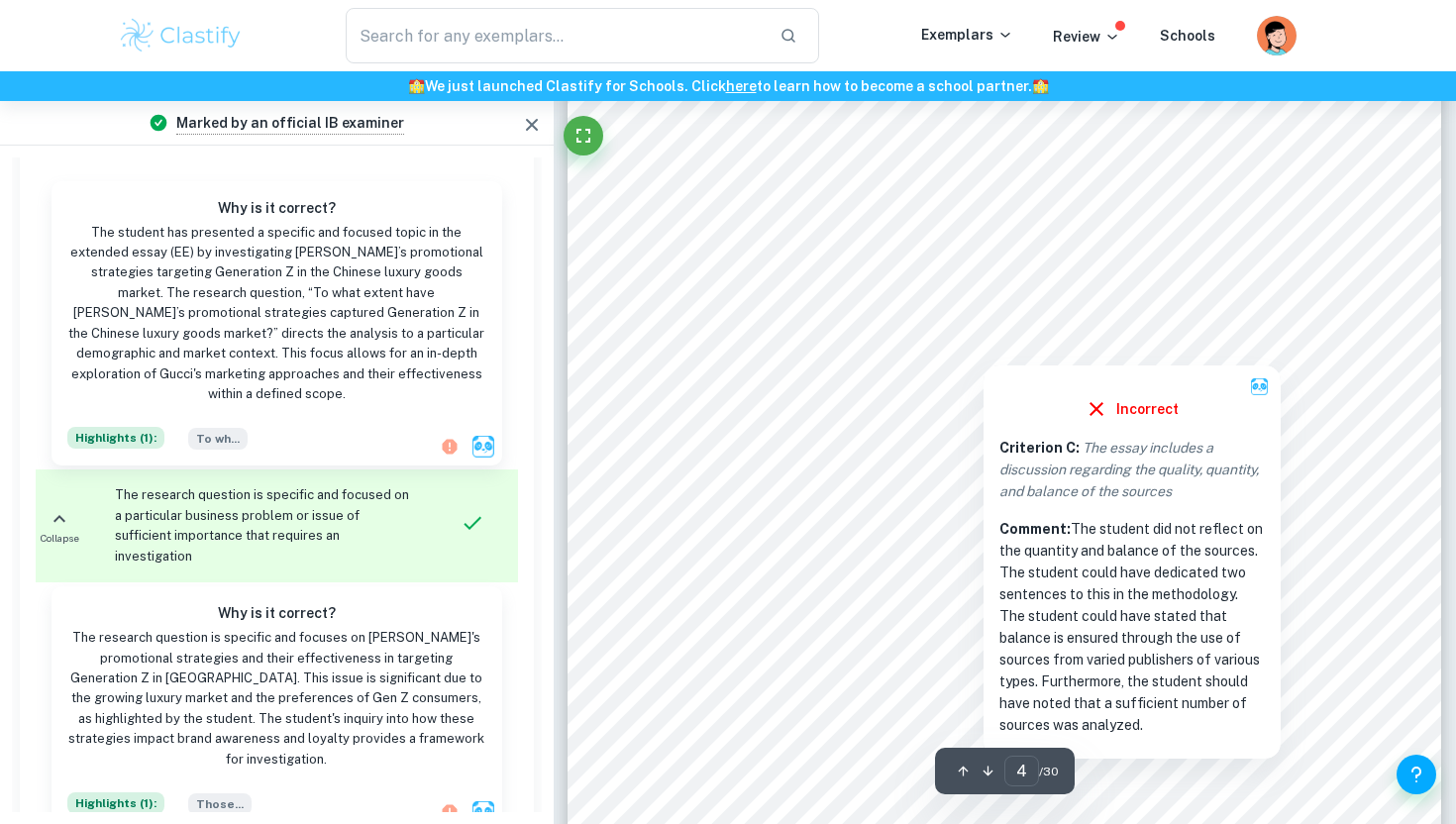 scroll, scrollTop: 4003, scrollLeft: 0, axis: vertical 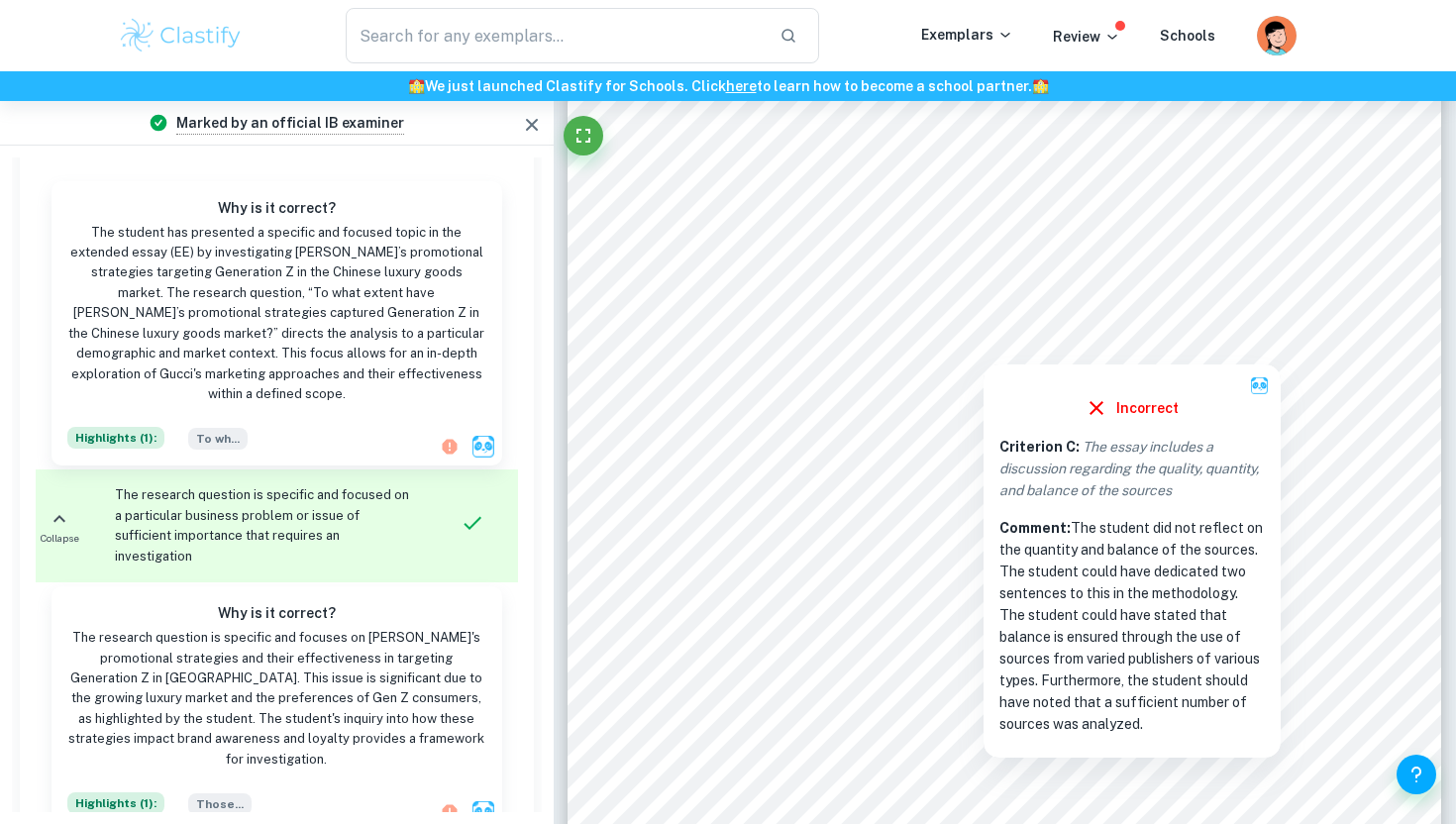 copy on "did not reflect on the quantity and balance of the sources. The student could have dedicated two sentences to this in the methodology. The student could have stated that balance is ensured through the use of sources from varied publishers of various types. Furthermore, the student should have noted that a sufficient number of sources was analyzed." 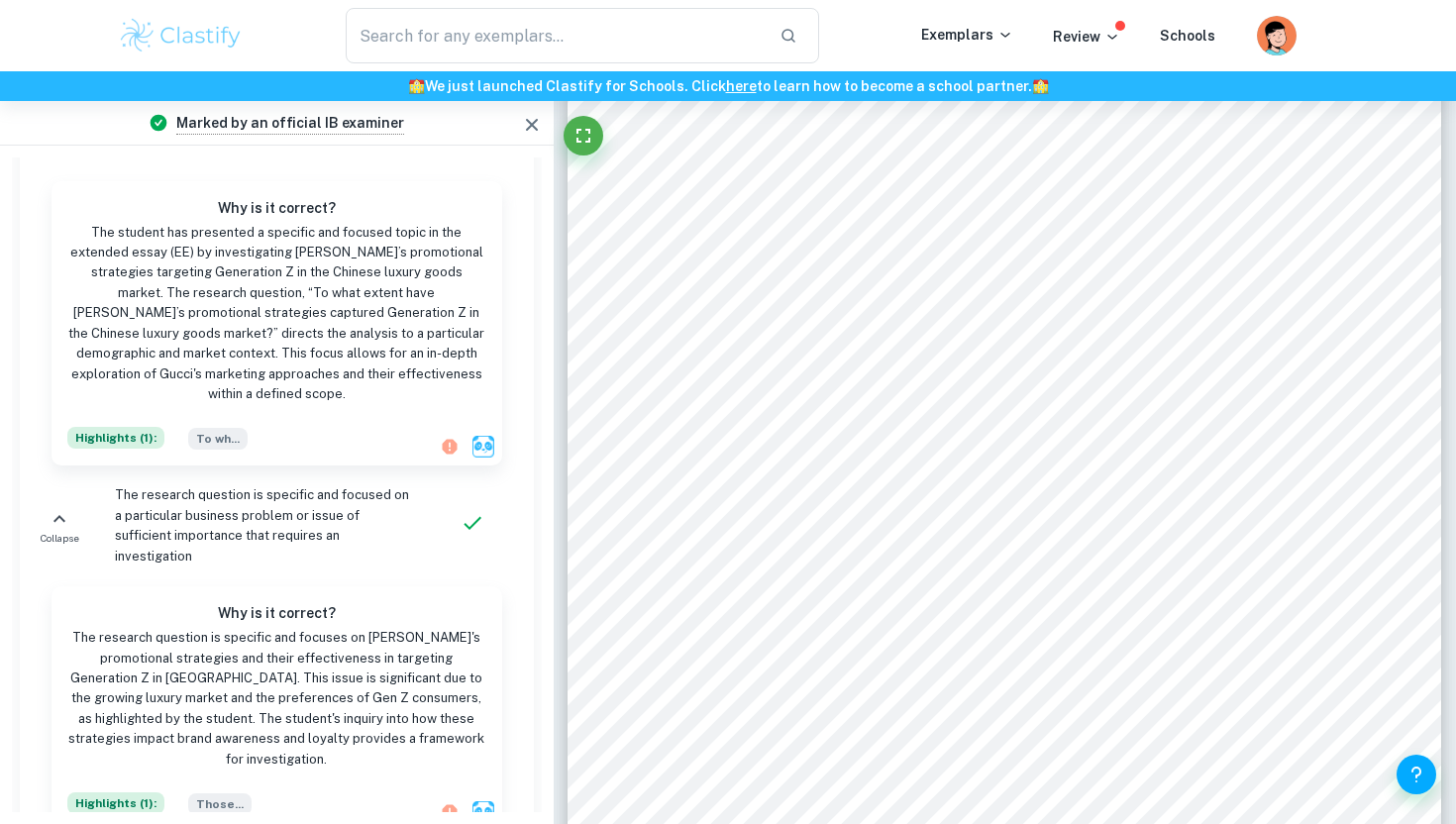 scroll, scrollTop: 6382, scrollLeft: 0, axis: vertical 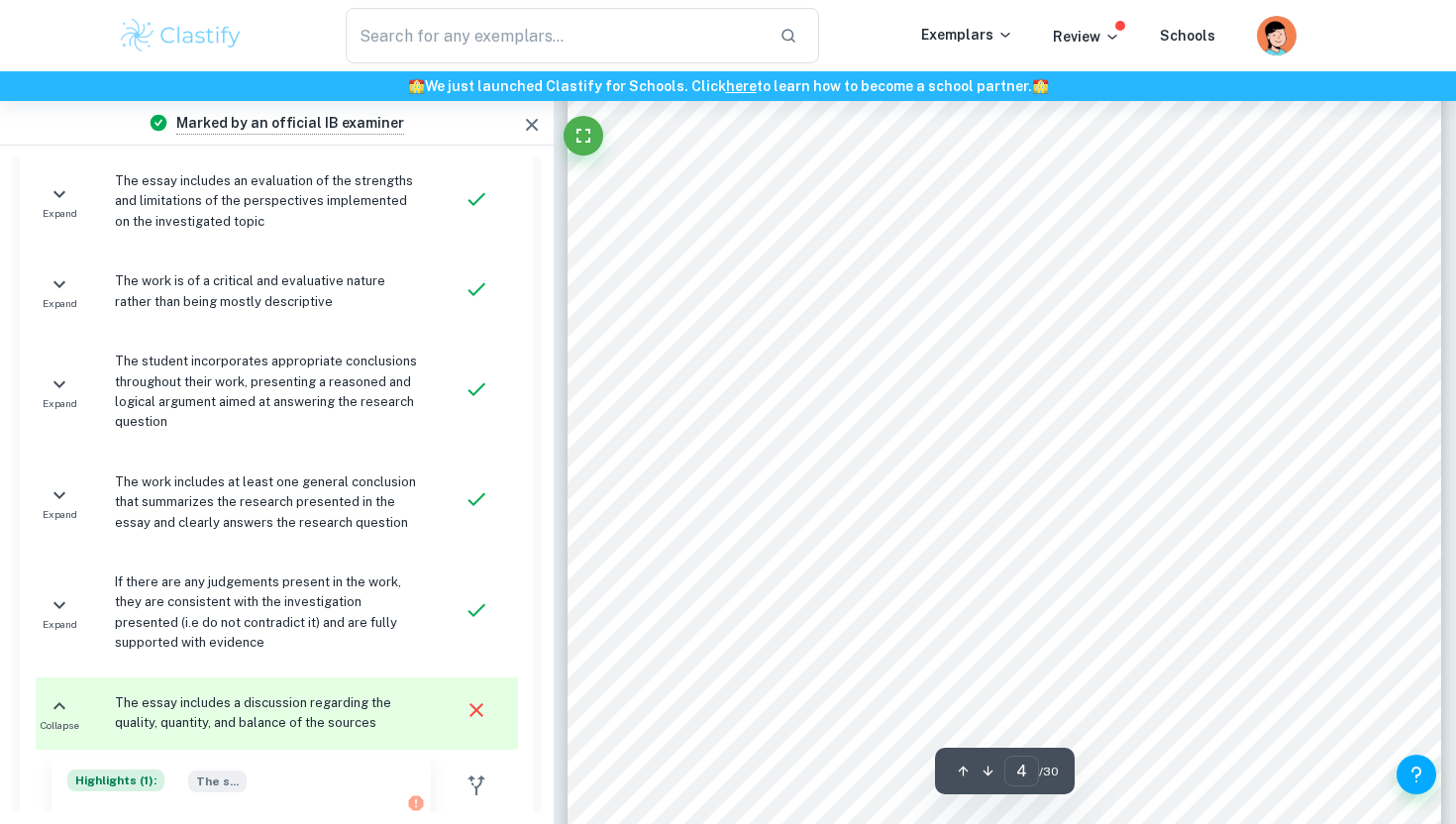 click on "4 Methodology To evaluate Gucci's marketing success, data from various secondary sources, including websites, Chinese-focussed articles, case studies, journals, and textbooks, were gathered. To gain an authentic Gen Z perspective in [GEOGRAPHIC_DATA], the study involved monitoring Chinese social media and identifying local ambassadors. Utilising these internal and external sources provided a well-rounded viewpoint to address the research question:   "To what extent has Gucci9s promotional strategies captured Generation Z in [GEOGRAPHIC_DATA]?"   Whilst acknowledging that other factors may affect [PERSON_NAME]'s presence in [GEOGRAPHIC_DATA], this essay focusses exclusively on promotional marketing. The sources will be analysed and linked to relevant Business Management theories. Theory Used This essay will address the research question within the context of Marketing, within Unit 4 in the Business Management syllabus. It will begin by examining Gucci's internal   competitive   resources   using   the   'Resource-Based   View'   framework, Background" at bounding box center (1004, 414) 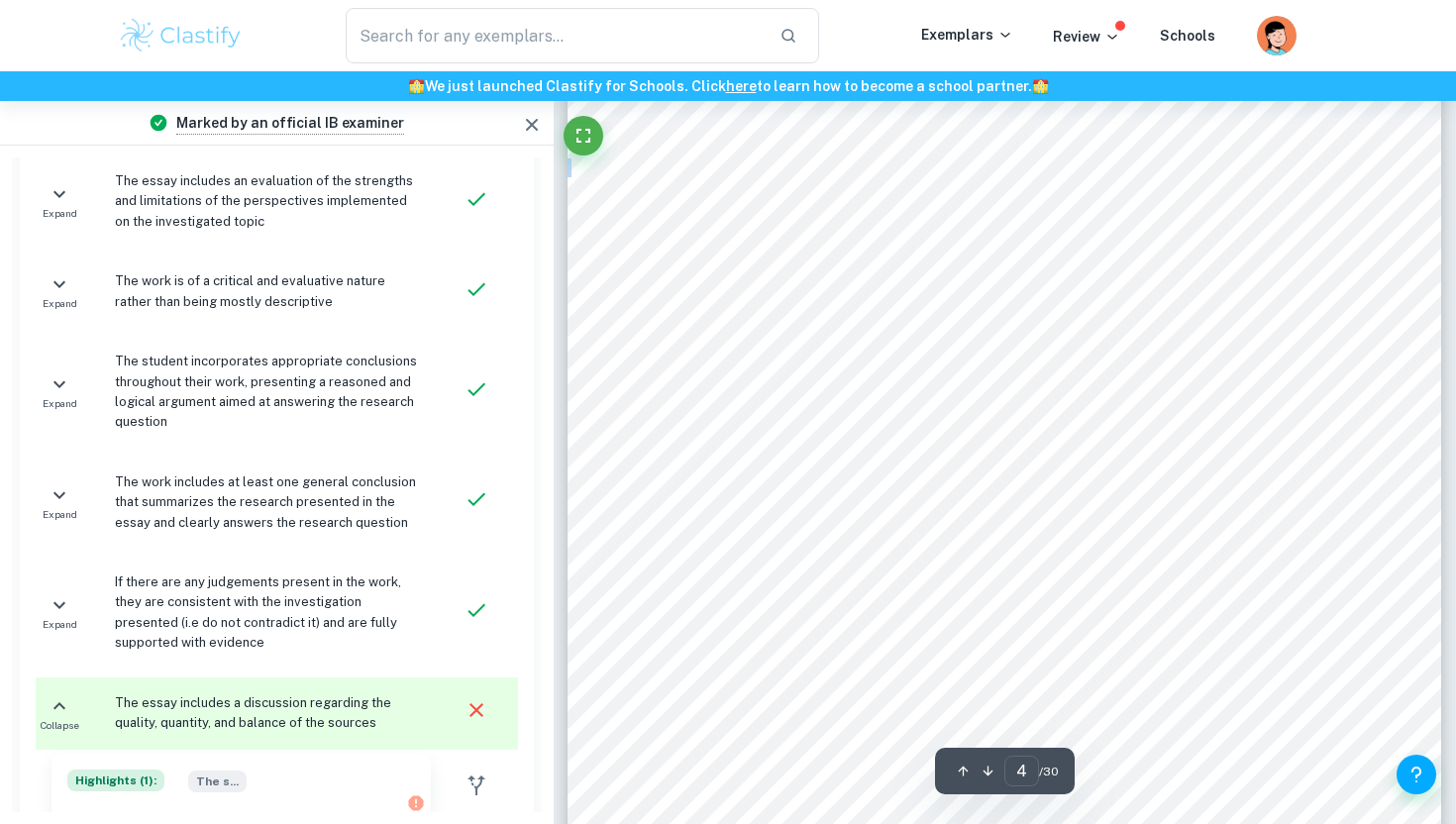 click on "4 Methodology To evaluate Gucci's marketing success, data from various secondary sources, including websites, Chinese-focussed articles, case studies, journals, and textbooks, were gathered. To gain an authentic Gen Z perspective in [GEOGRAPHIC_DATA], the study involved monitoring Chinese social media and identifying local ambassadors. Utilising these internal and external sources provided a well-rounded viewpoint to address the research question:   "To what extent has Gucci9s promotional strategies captured Generation Z in [GEOGRAPHIC_DATA]?"   Whilst acknowledging that other factors may affect [PERSON_NAME]'s presence in [GEOGRAPHIC_DATA], this essay focusses exclusively on promotional marketing. The sources will be analysed and linked to relevant Business Management theories. Theory Used This essay will address the research question within the context of Marketing, within Unit 4 in the Business Management syllabus. It will begin by examining Gucci's internal   competitive   resources   using   the   'Resource-Based   View'   framework, Background" at bounding box center (1004, 414) 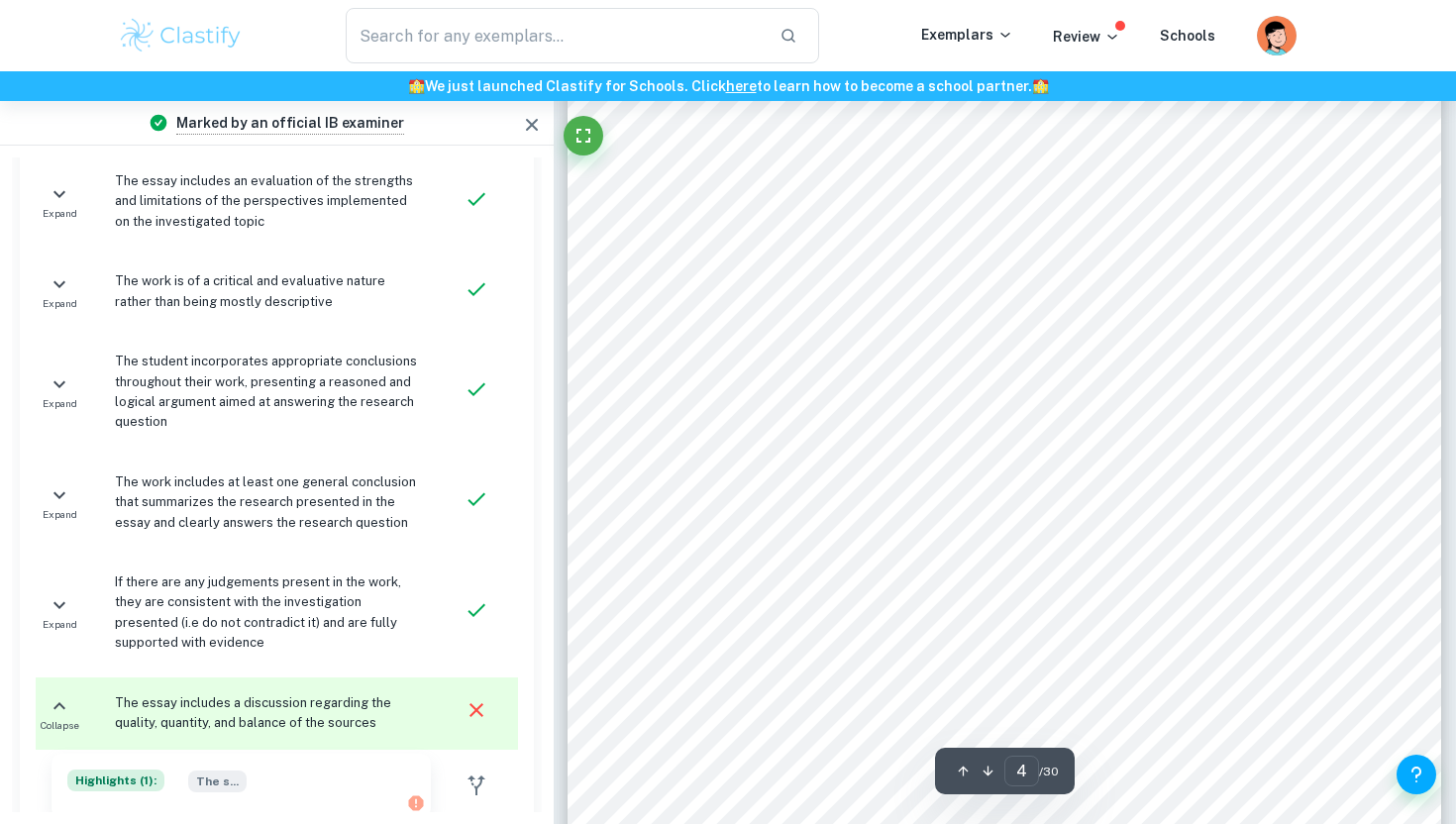 click on "This essay will address the research question within the context of Marketing," at bounding box center [1030, 395] 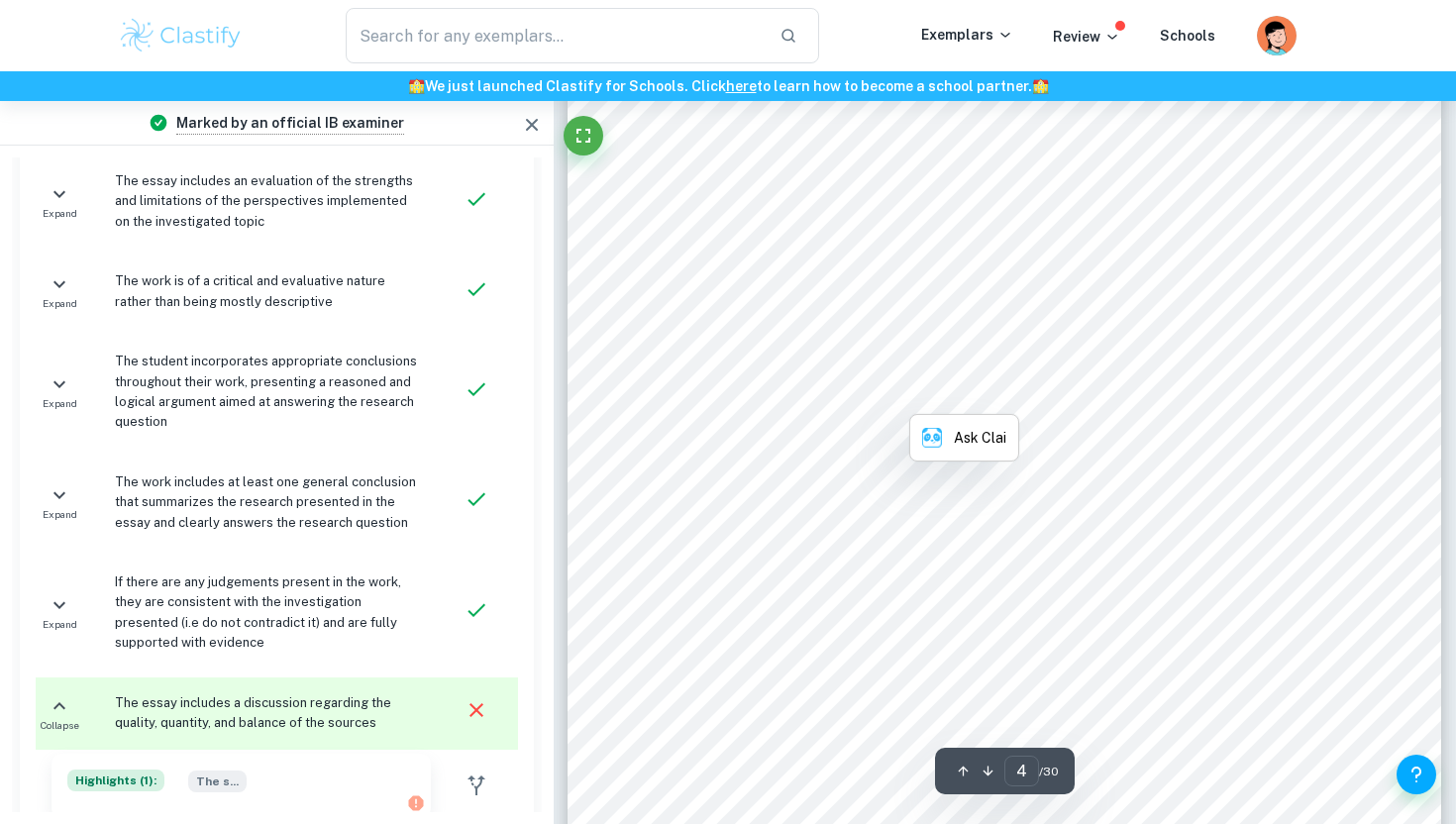 click on "This essay will address the research question within the context of Marketing," at bounding box center [1030, 395] 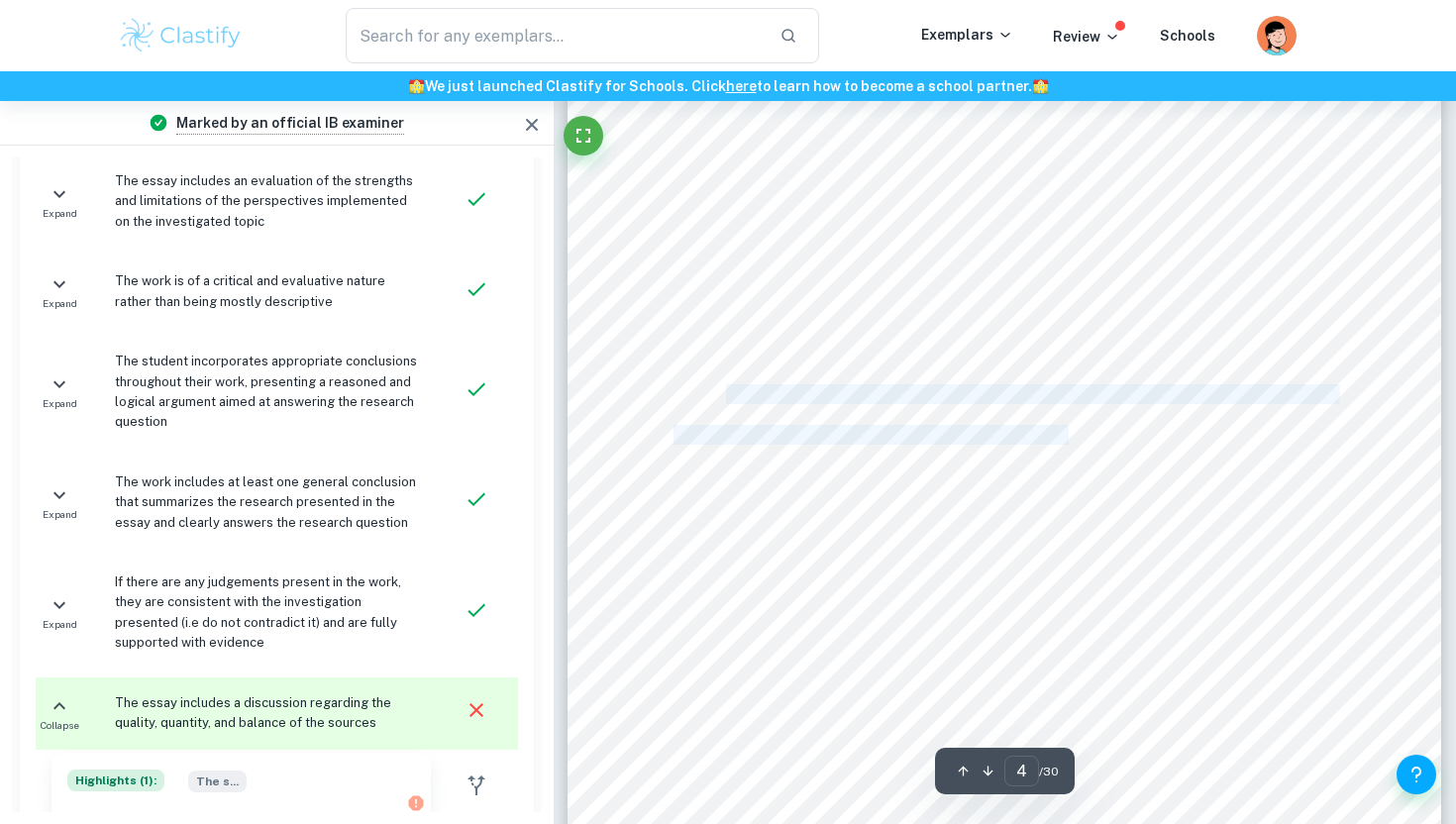 drag, startPoint x: 749, startPoint y: 398, endPoint x: 1051, endPoint y: 434, distance: 304.13813 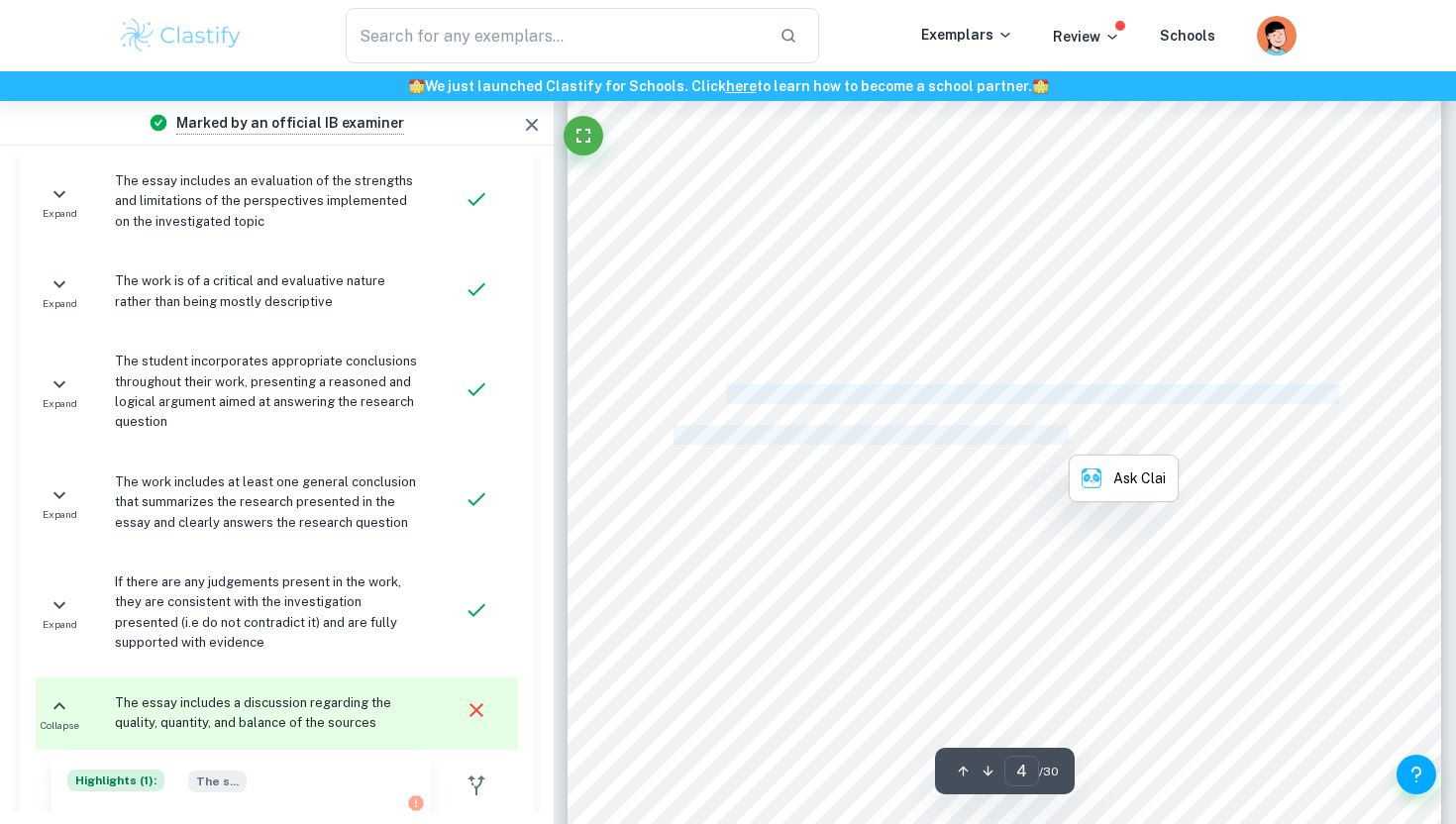 click on "within Unit 4 in the Business Management syllabus. It will begin by examining [PERSON_NAME]'s" at bounding box center [1054, 436] 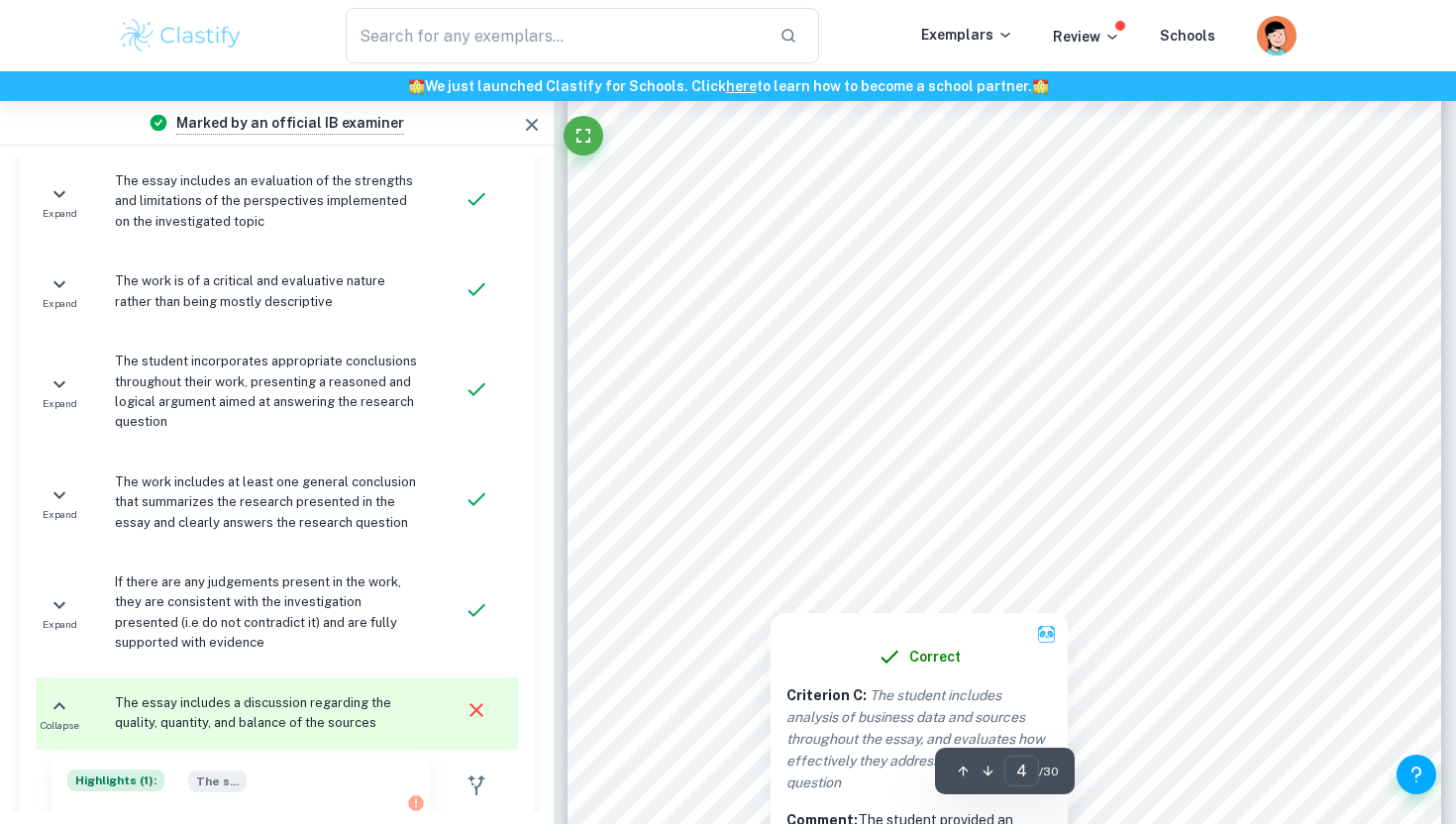 scroll, scrollTop: 4185, scrollLeft: 0, axis: vertical 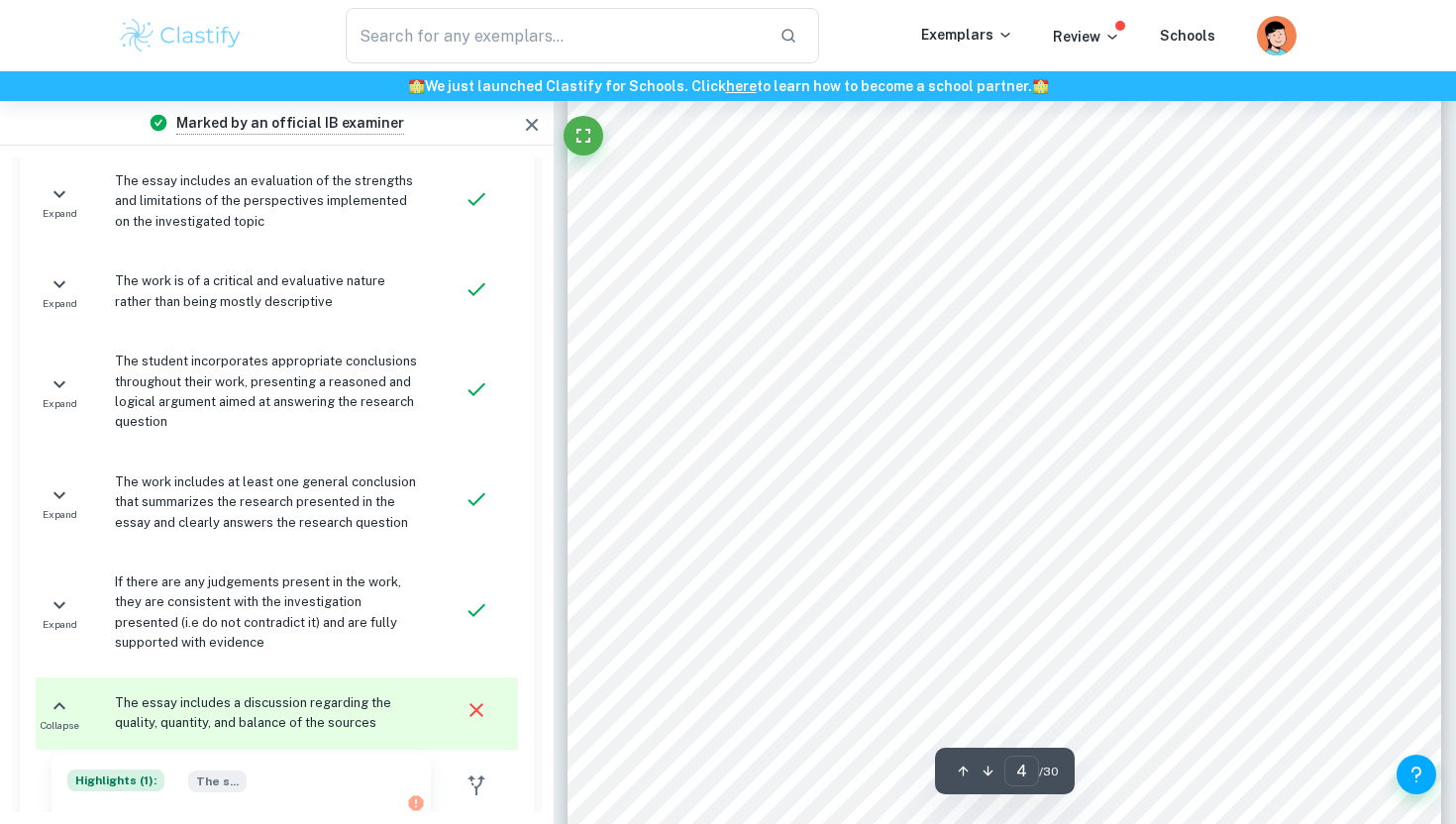 click on "4 Methodology To evaluate Gucci's marketing success, data from various secondary sources, including websites, Chinese-focussed articles, case studies, journals, and textbooks, were gathered. To gain an authentic Gen Z perspective in [GEOGRAPHIC_DATA], the study involved monitoring Chinese social media and identifying local ambassadors. Utilising these internal and external sources provided a well-rounded viewpoint to address the research question:   "To what extent has Gucci9s promotional strategies captured Generation Z in [GEOGRAPHIC_DATA]?"   Whilst acknowledging that other factors may affect [PERSON_NAME]'s presence in [GEOGRAPHIC_DATA], this essay focusses exclusively on promotional marketing. The sources will be analysed and linked to relevant Business Management theories. Theory Used This essay will address the research question within the context of Marketing, within Unit 4 in the Business Management syllabus. It will begin by examining Gucci's internal   competitive   resources   using   the   'Resource-Based   View'   framework, Background" at bounding box center [1004, 291] 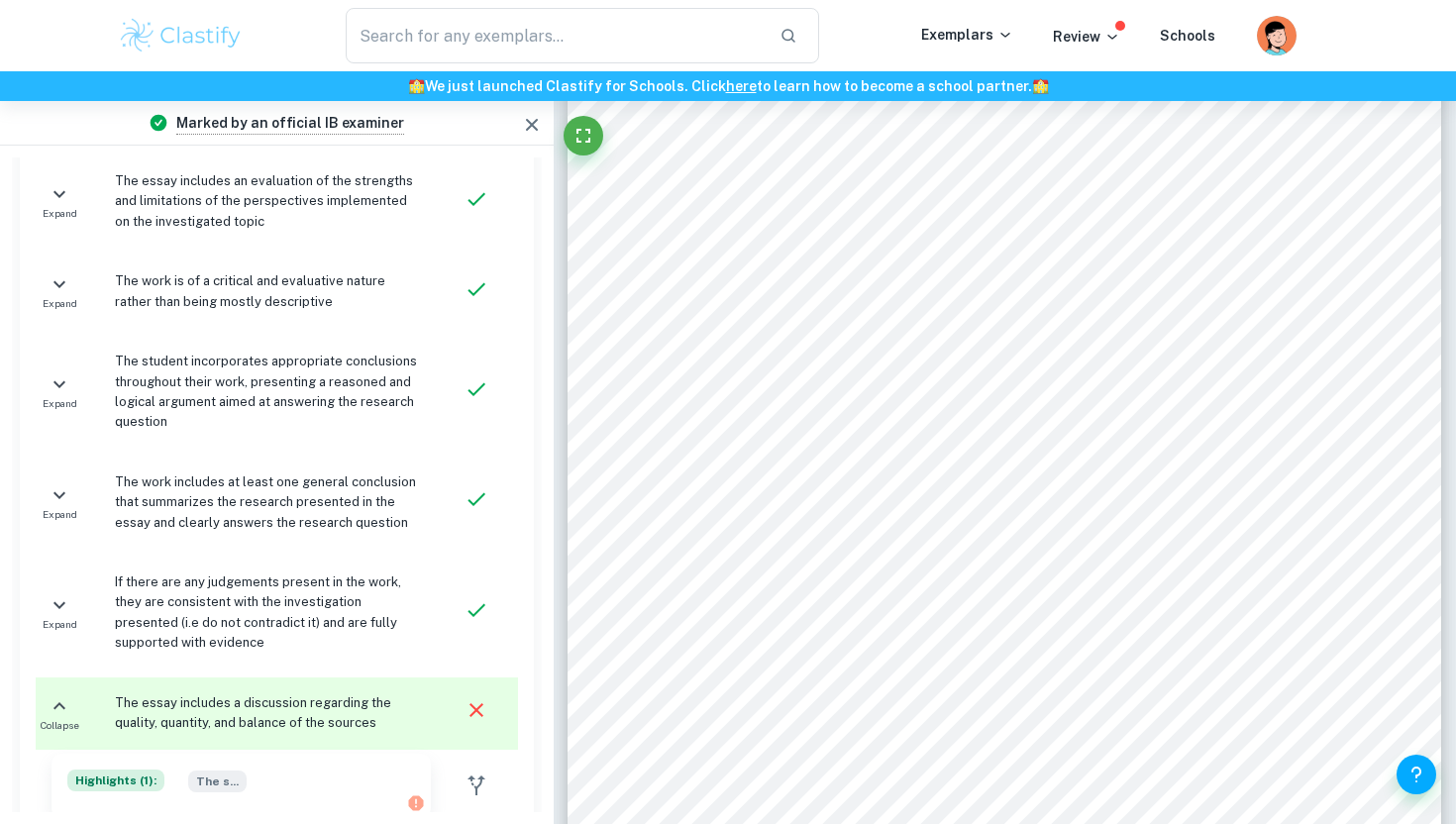 click on "4 Methodology To evaluate Gucci's marketing success, data from various secondary sources, including websites, Chinese-focussed articles, case studies, journals, and textbooks, were gathered. To gain an authentic Gen Z perspective in [GEOGRAPHIC_DATA], the study involved monitoring Chinese social media and identifying local ambassadors. Utilising these internal and external sources provided a well-rounded viewpoint to address the research question:   "To what extent has Gucci9s promotional strategies captured Generation Z in [GEOGRAPHIC_DATA]?"   Whilst acknowledging that other factors may affect [PERSON_NAME]'s presence in [GEOGRAPHIC_DATA], this essay focusses exclusively on promotional marketing. The sources will be analysed and linked to relevant Business Management theories. Theory Used This essay will address the research question within the context of Marketing, within Unit 4 in the Business Management syllabus. It will begin by examining Gucci's internal   competitive   resources   using   the   'Resource-Based   View'   framework, Background" at bounding box center [1004, 291] 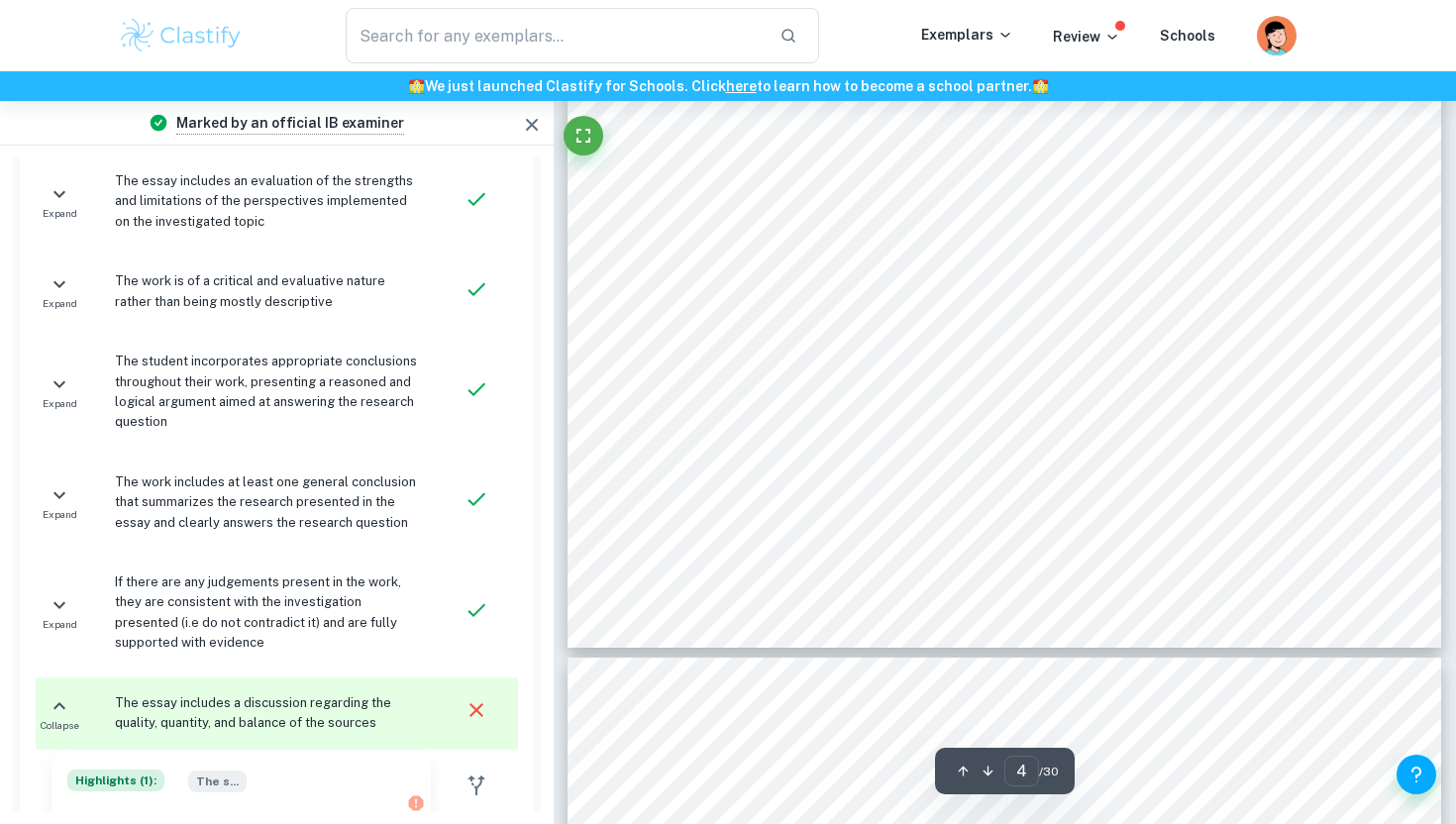 scroll, scrollTop: 4460, scrollLeft: 0, axis: vertical 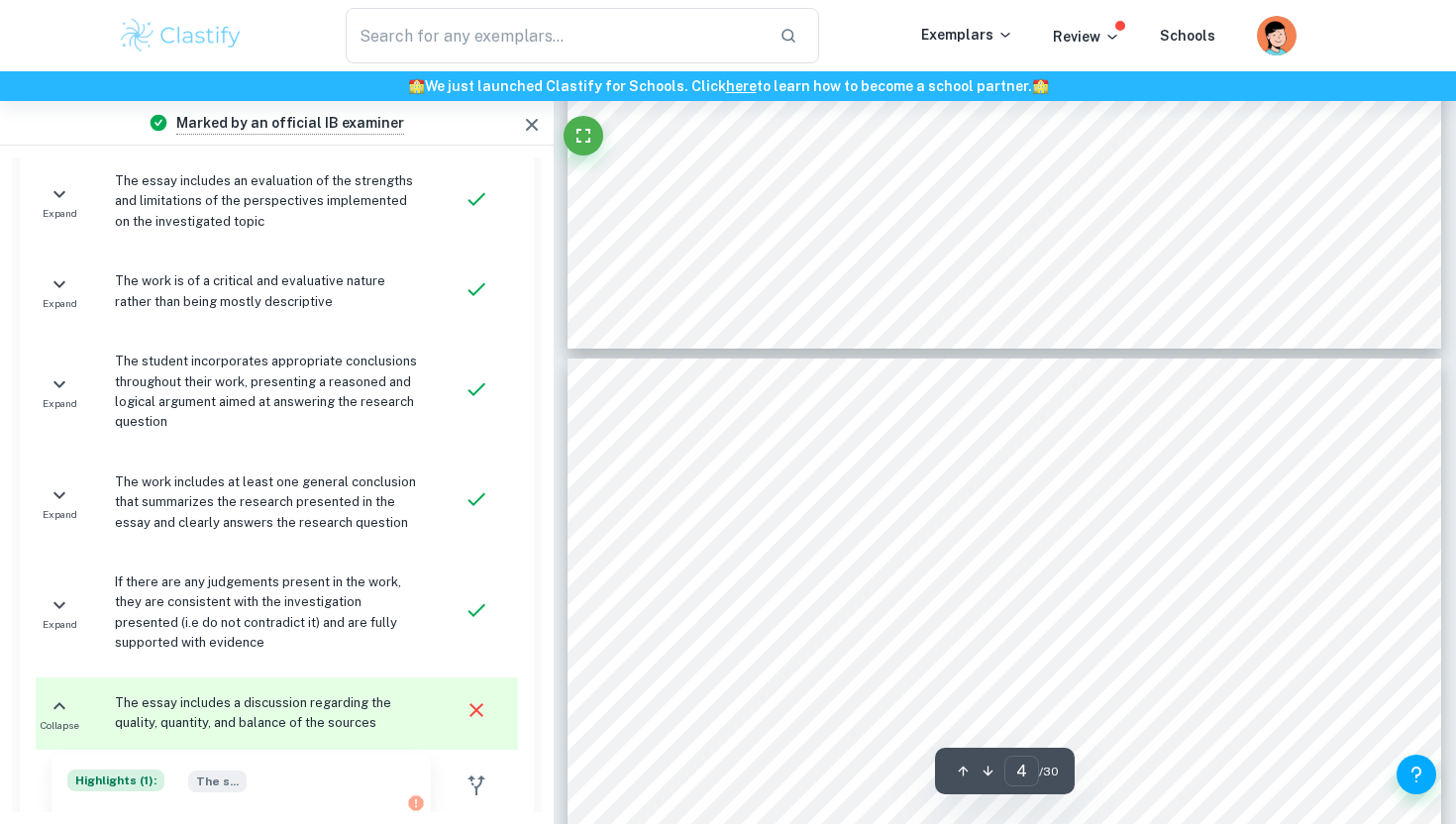 type on "3" 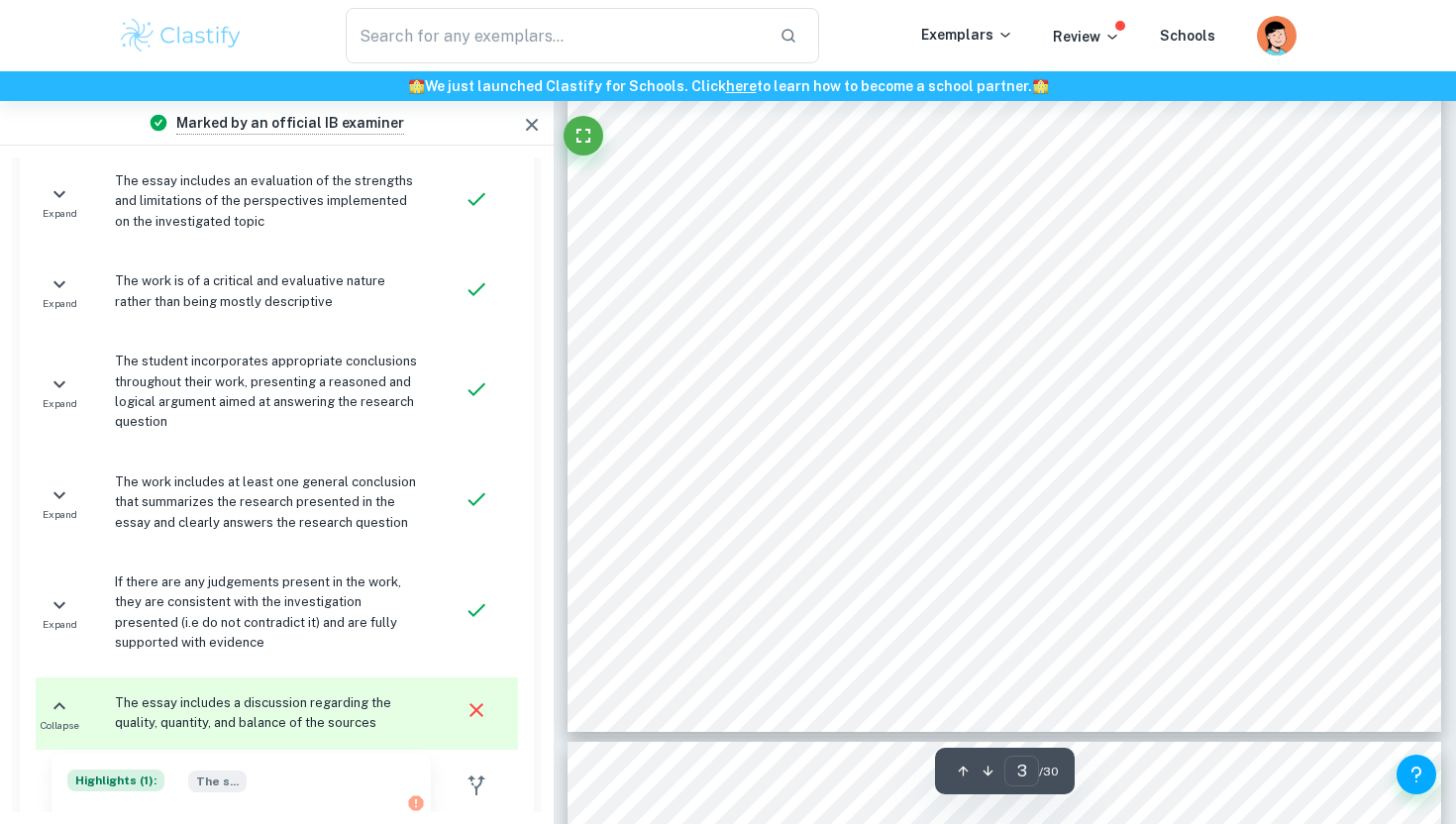 scroll, scrollTop: 3127, scrollLeft: 0, axis: vertical 